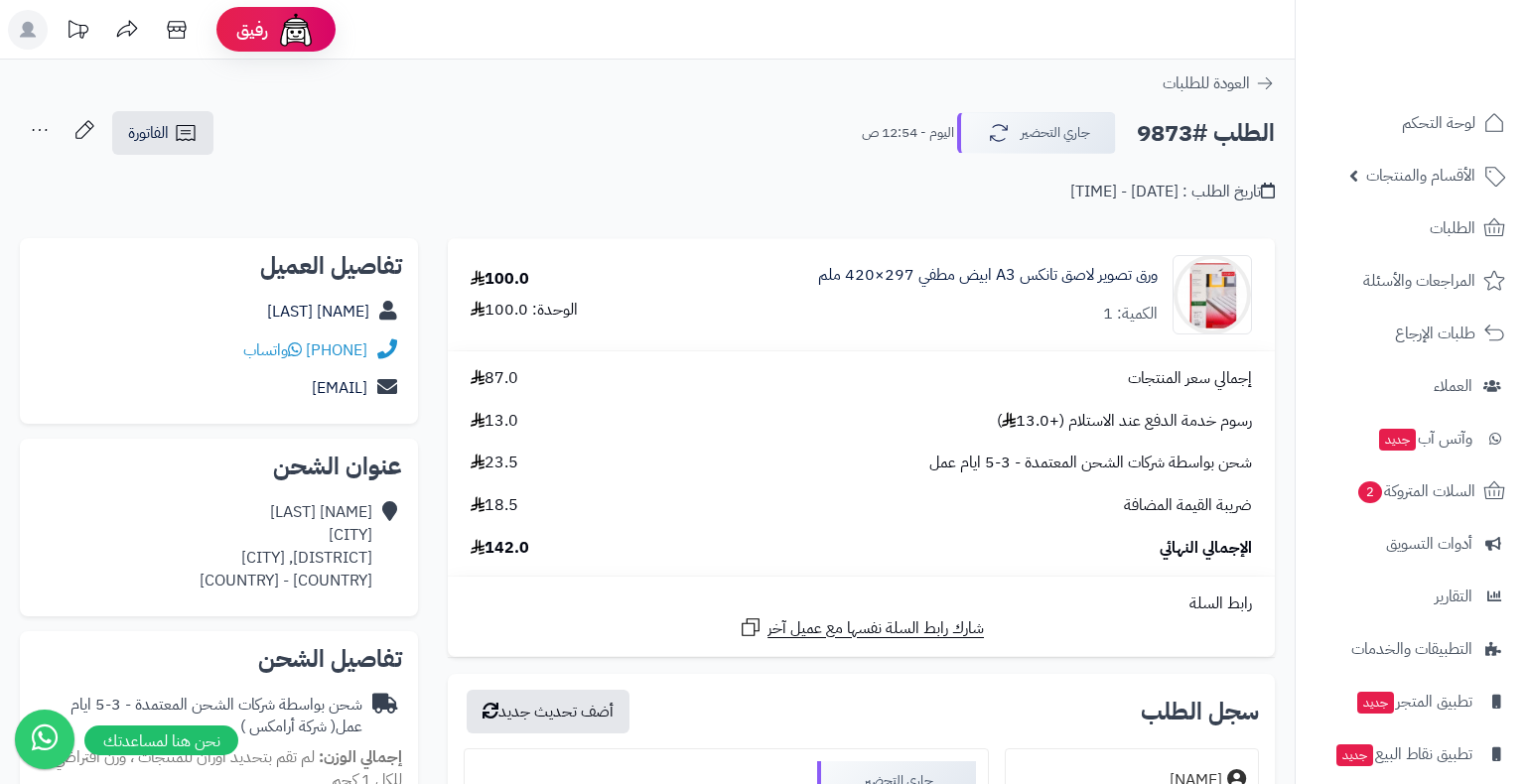 scroll, scrollTop: 198, scrollLeft: 0, axis: vertical 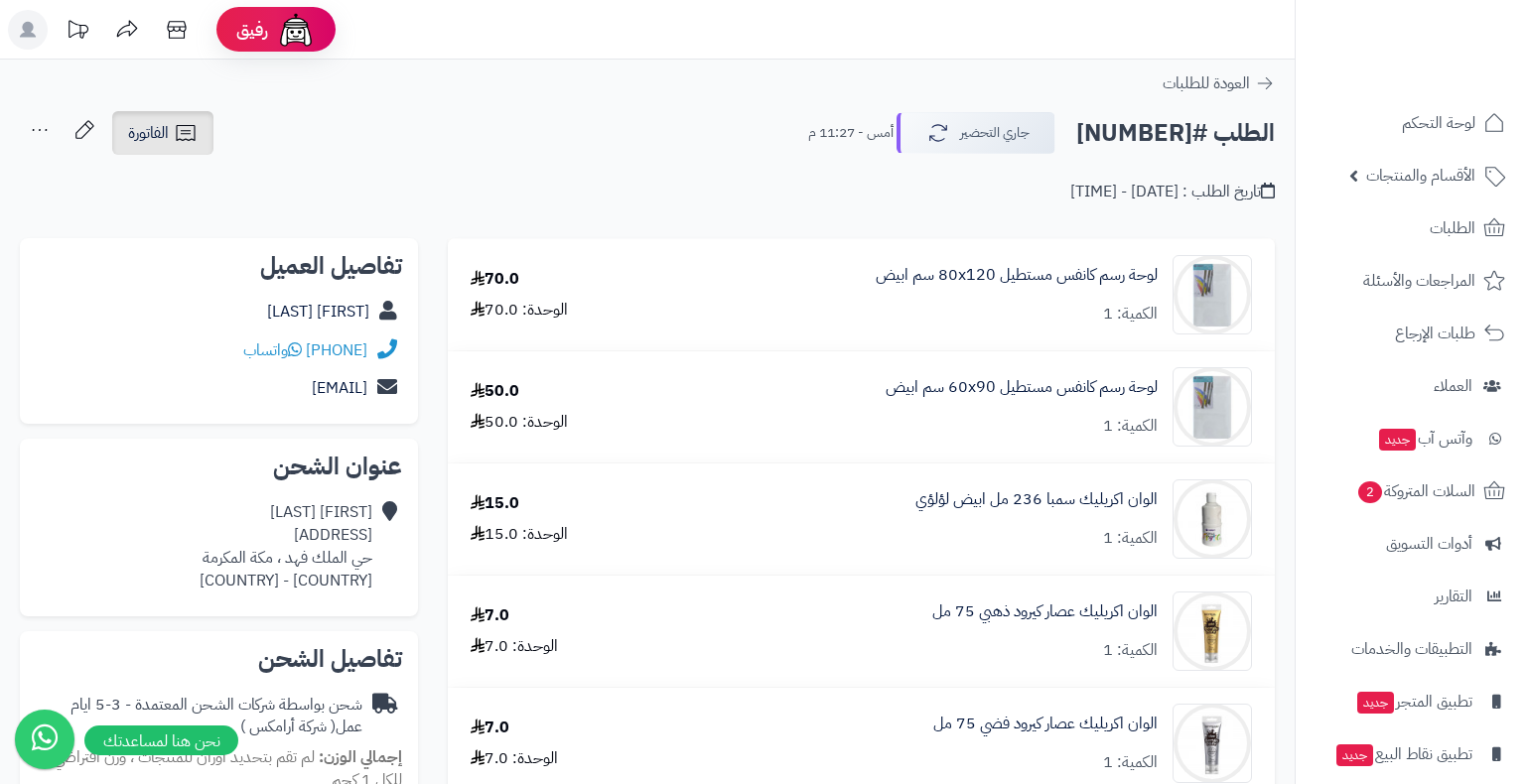 click on "الفاتورة" at bounding box center (148, 133) 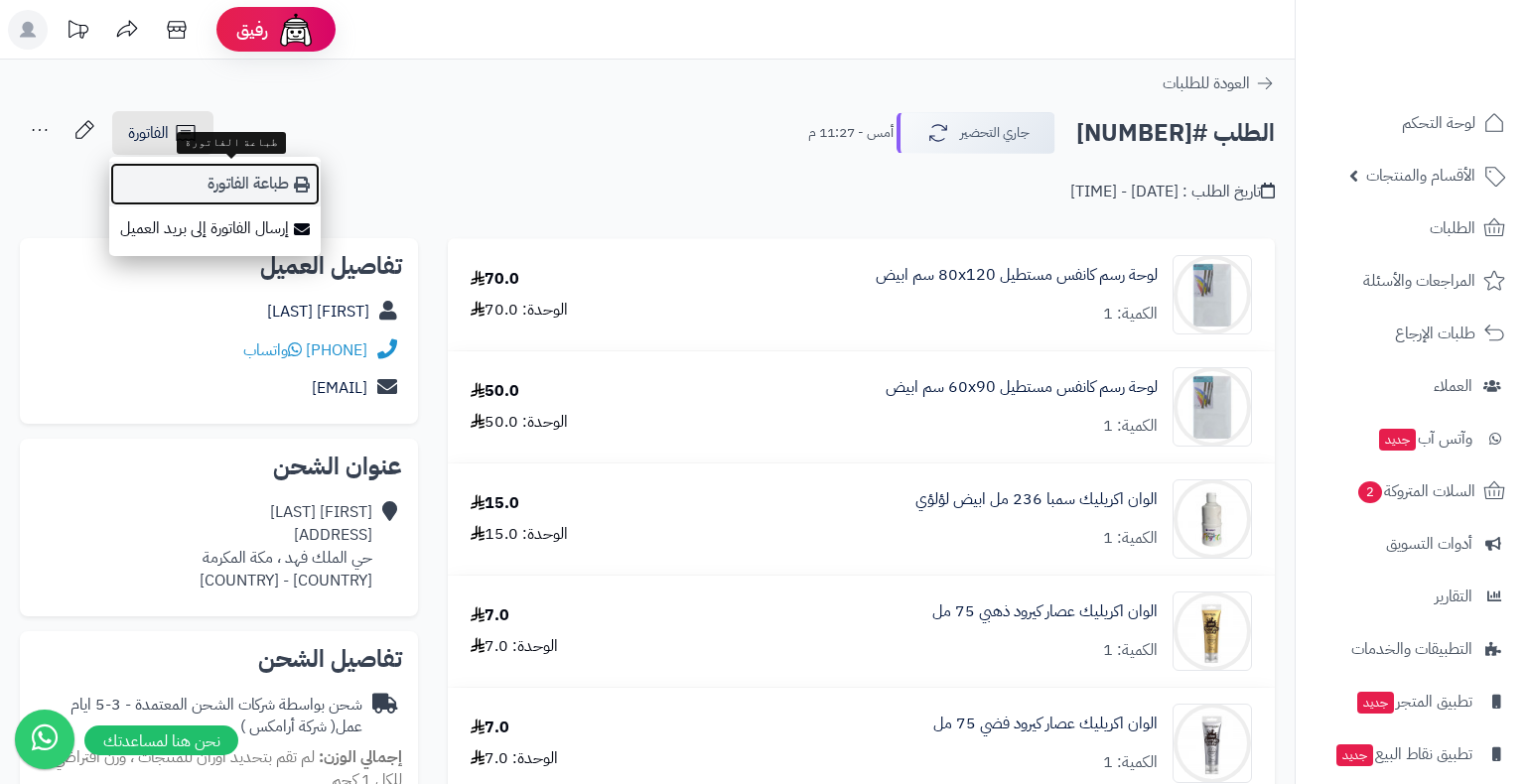 click on "طباعة الفاتورة" at bounding box center [214, 184] 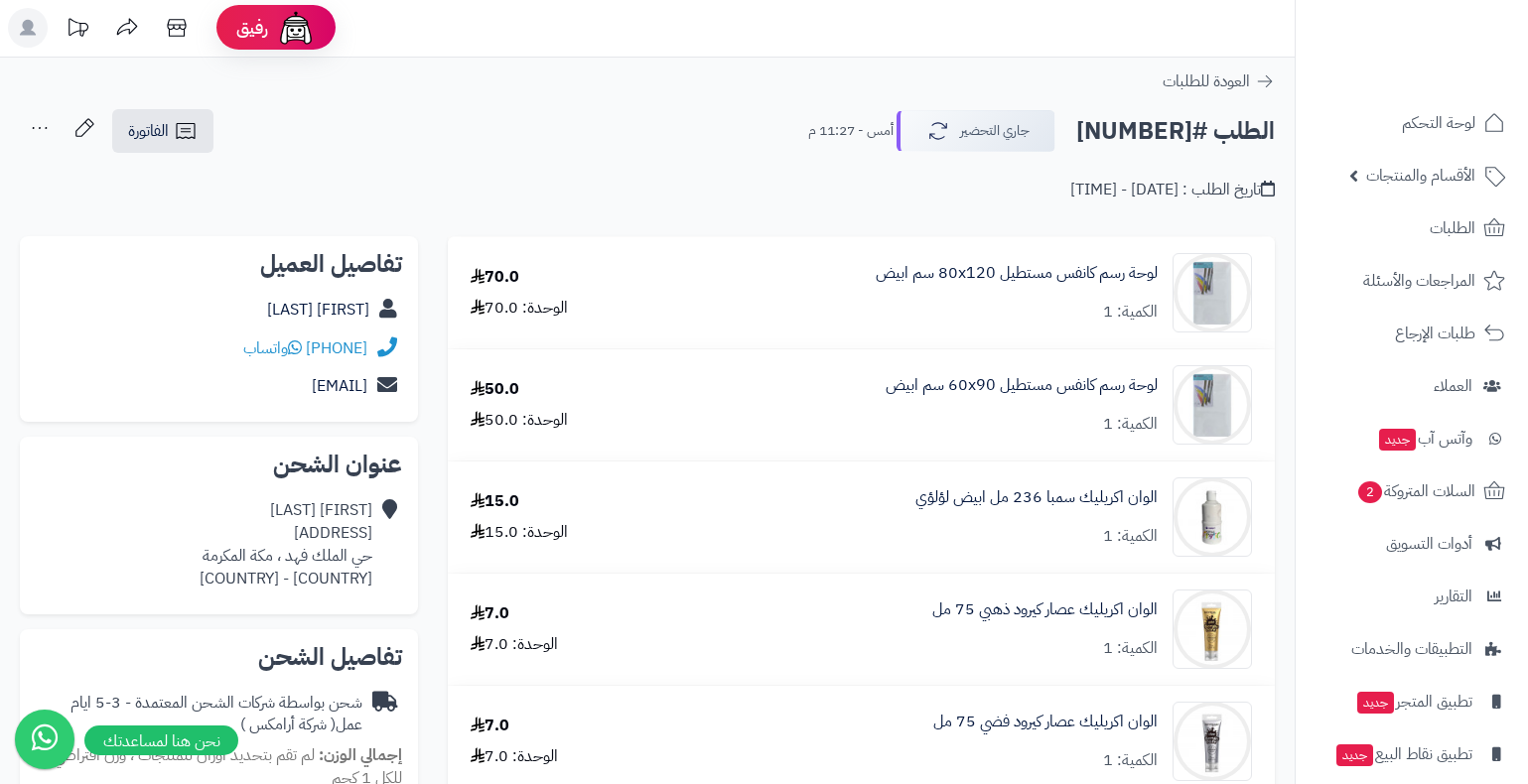 scroll, scrollTop: 0, scrollLeft: 0, axis: both 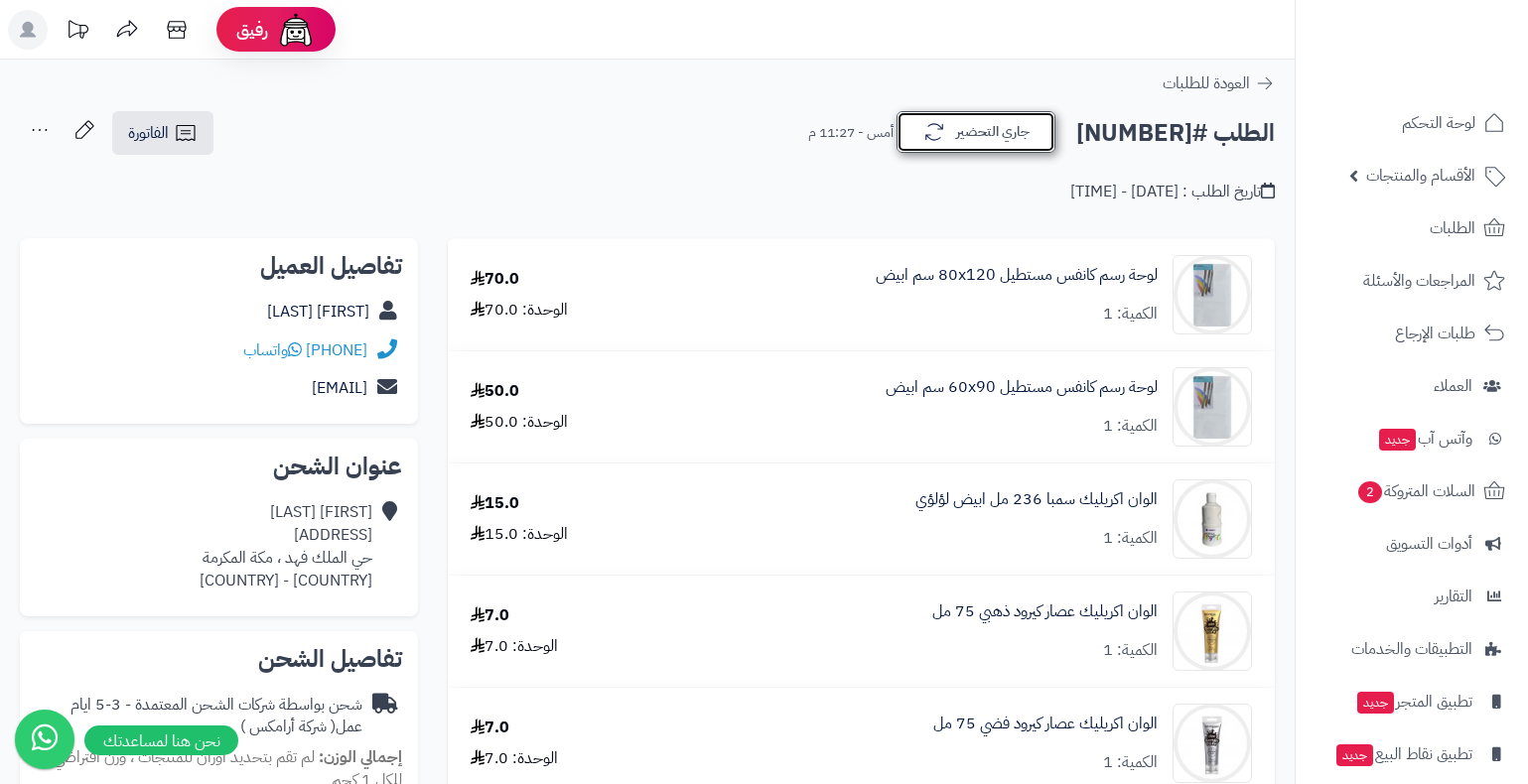 click on "جاري التحضير" at bounding box center [976, 132] 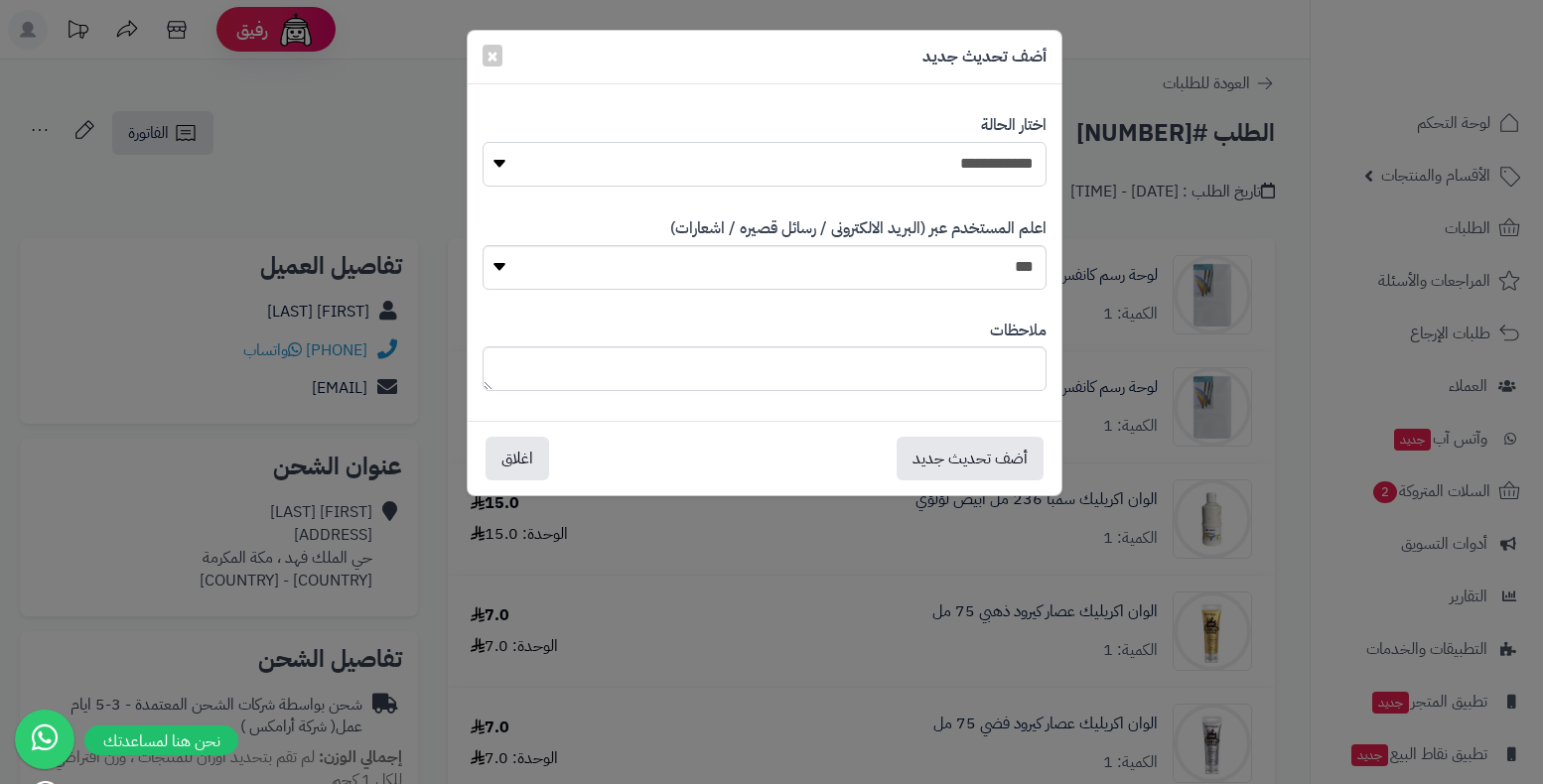 click on "**********" at bounding box center [765, 164] 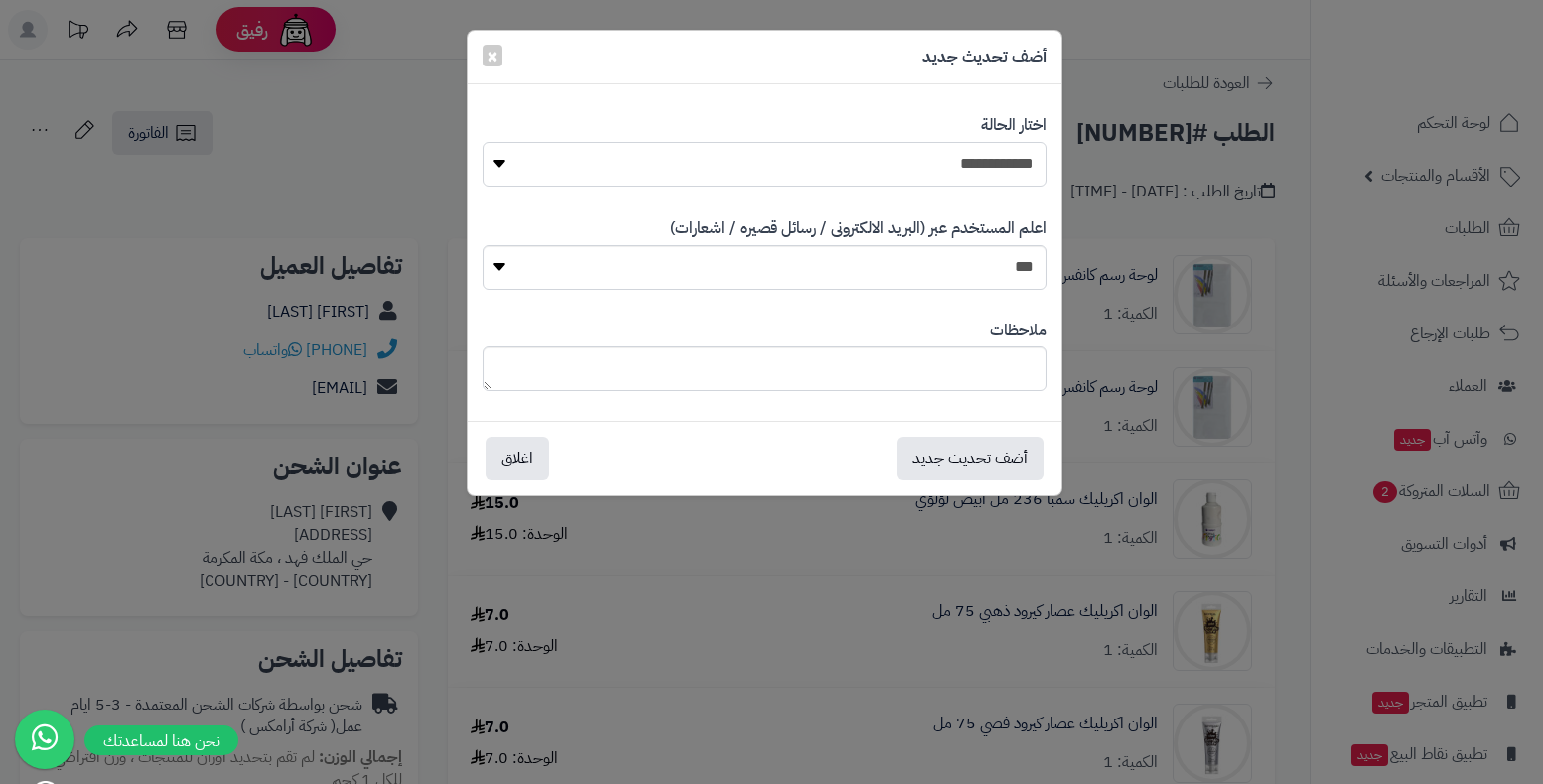 select on "*" 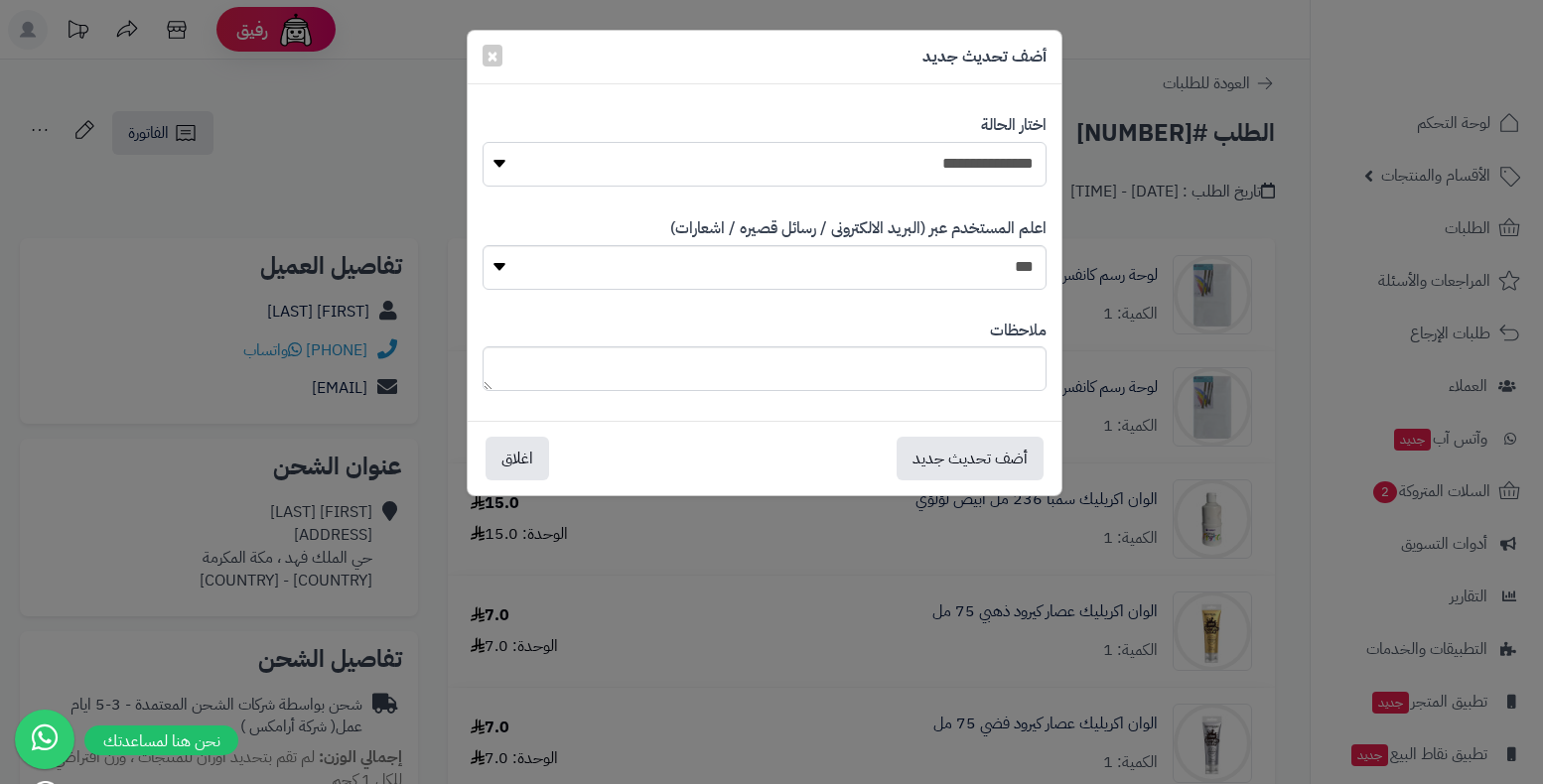 click on "**********" at bounding box center [765, 164] 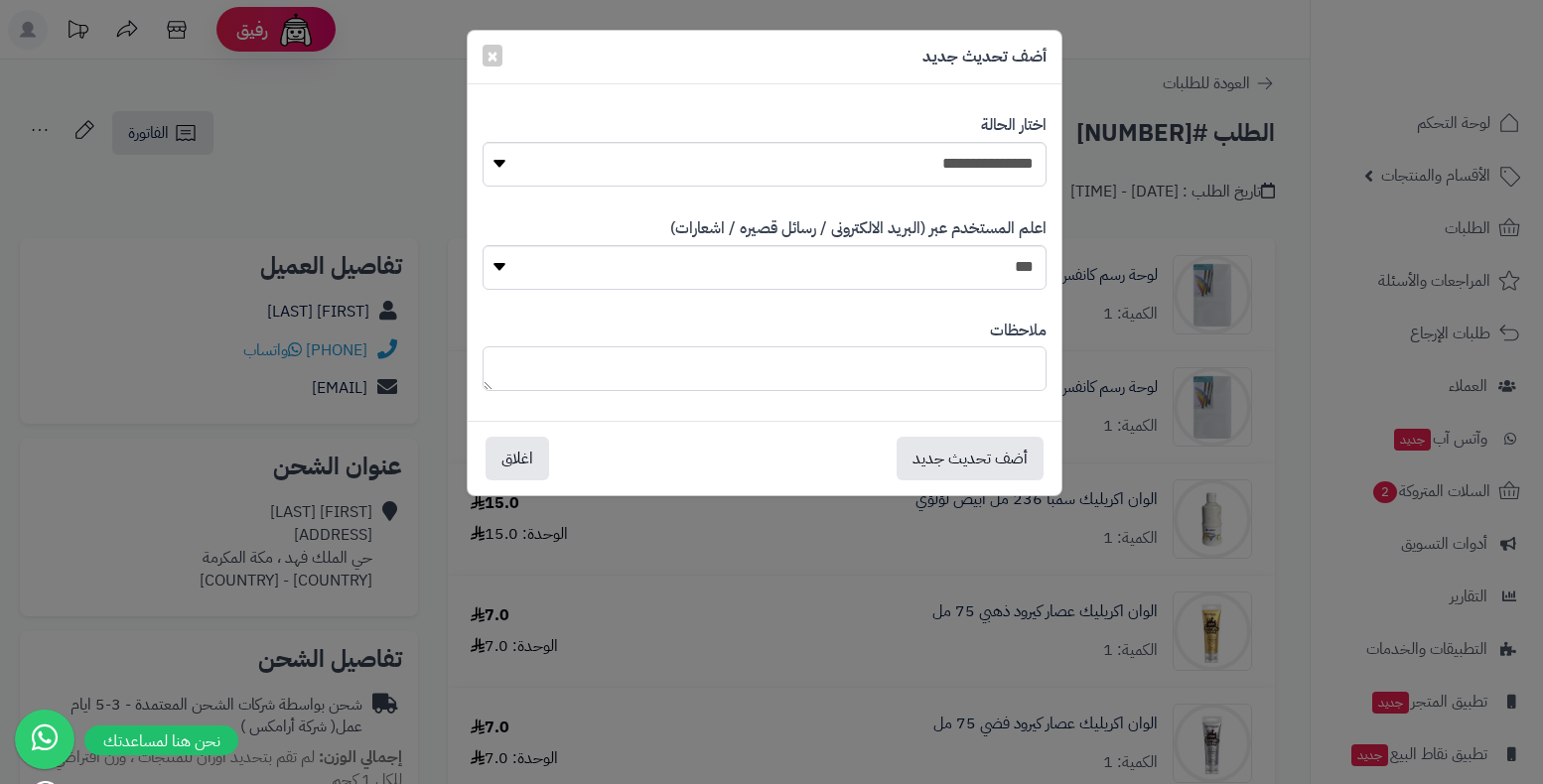 click at bounding box center (765, 368) 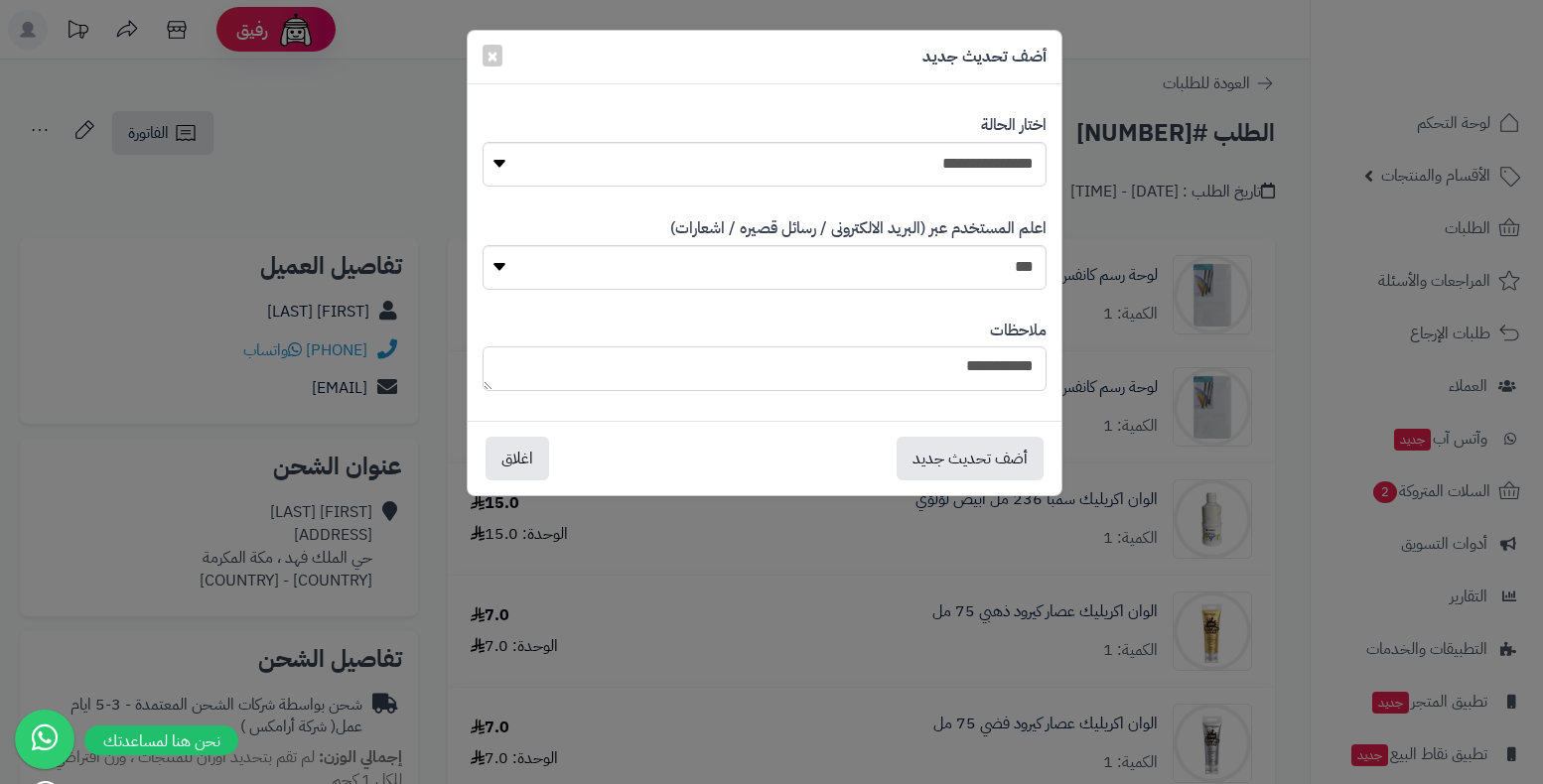 drag, startPoint x: 991, startPoint y: 367, endPoint x: 1088, endPoint y: 367, distance: 97 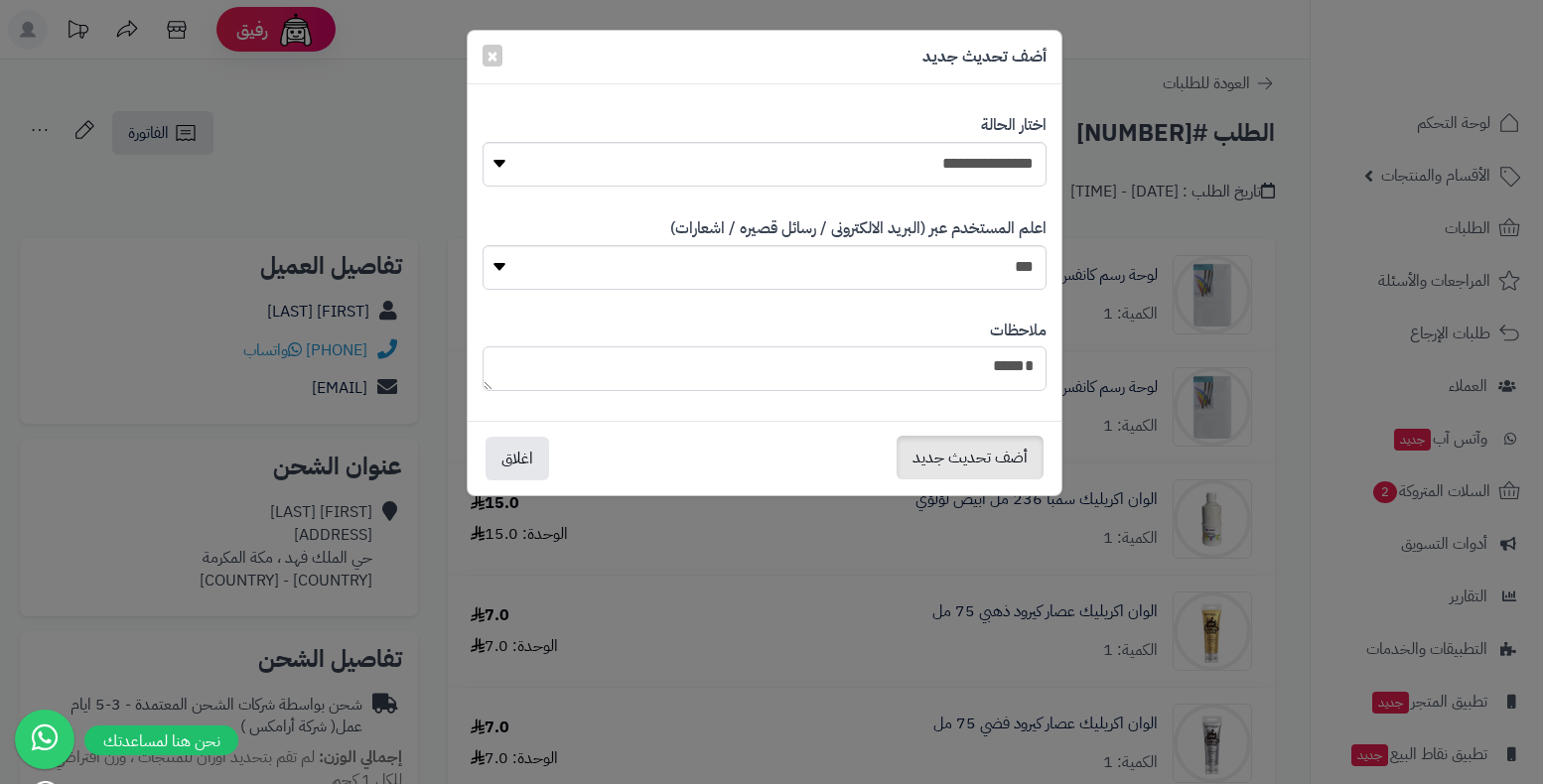 type on "*****" 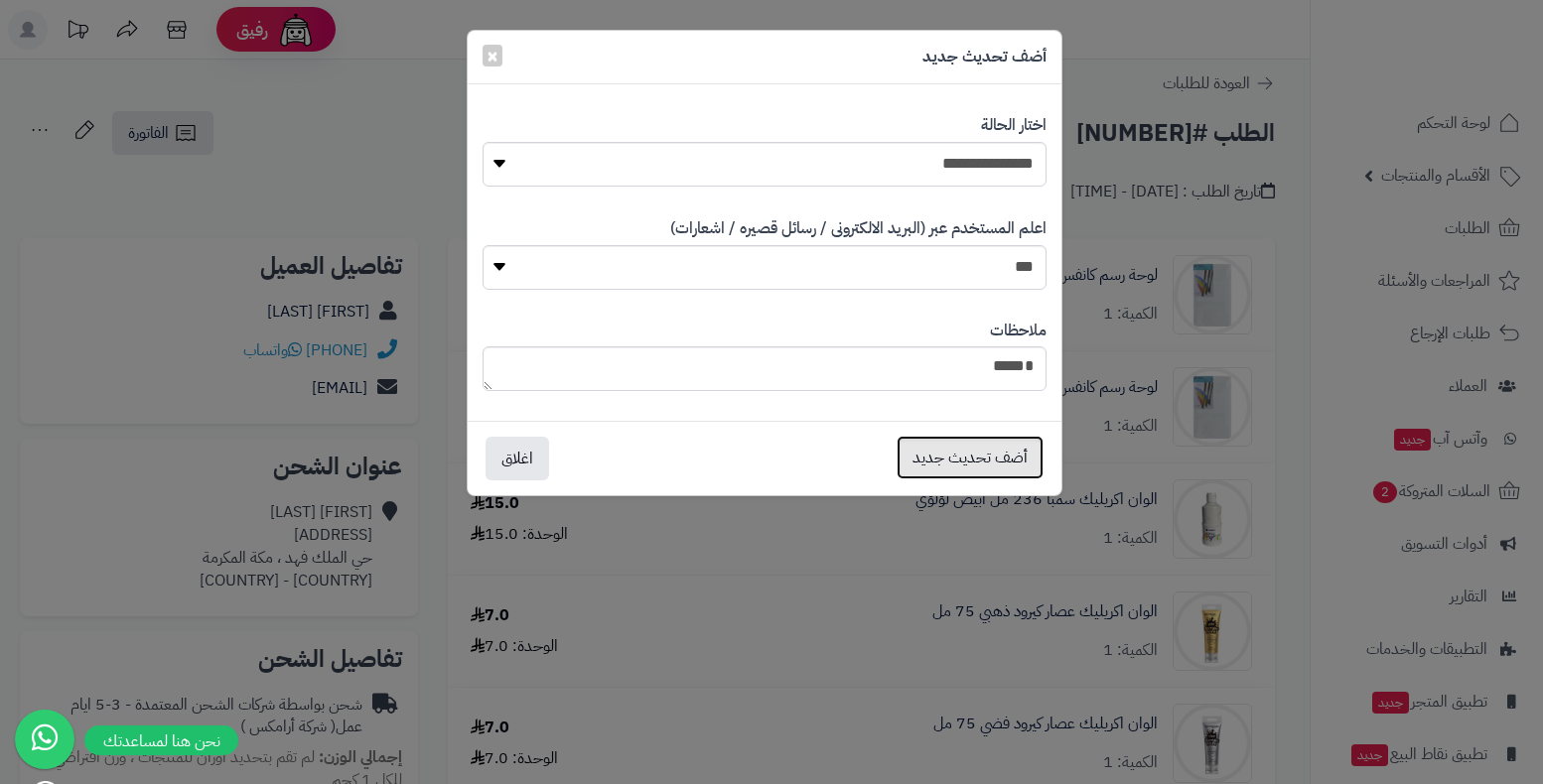 click on "أضف تحديث جديد" at bounding box center [970, 457] 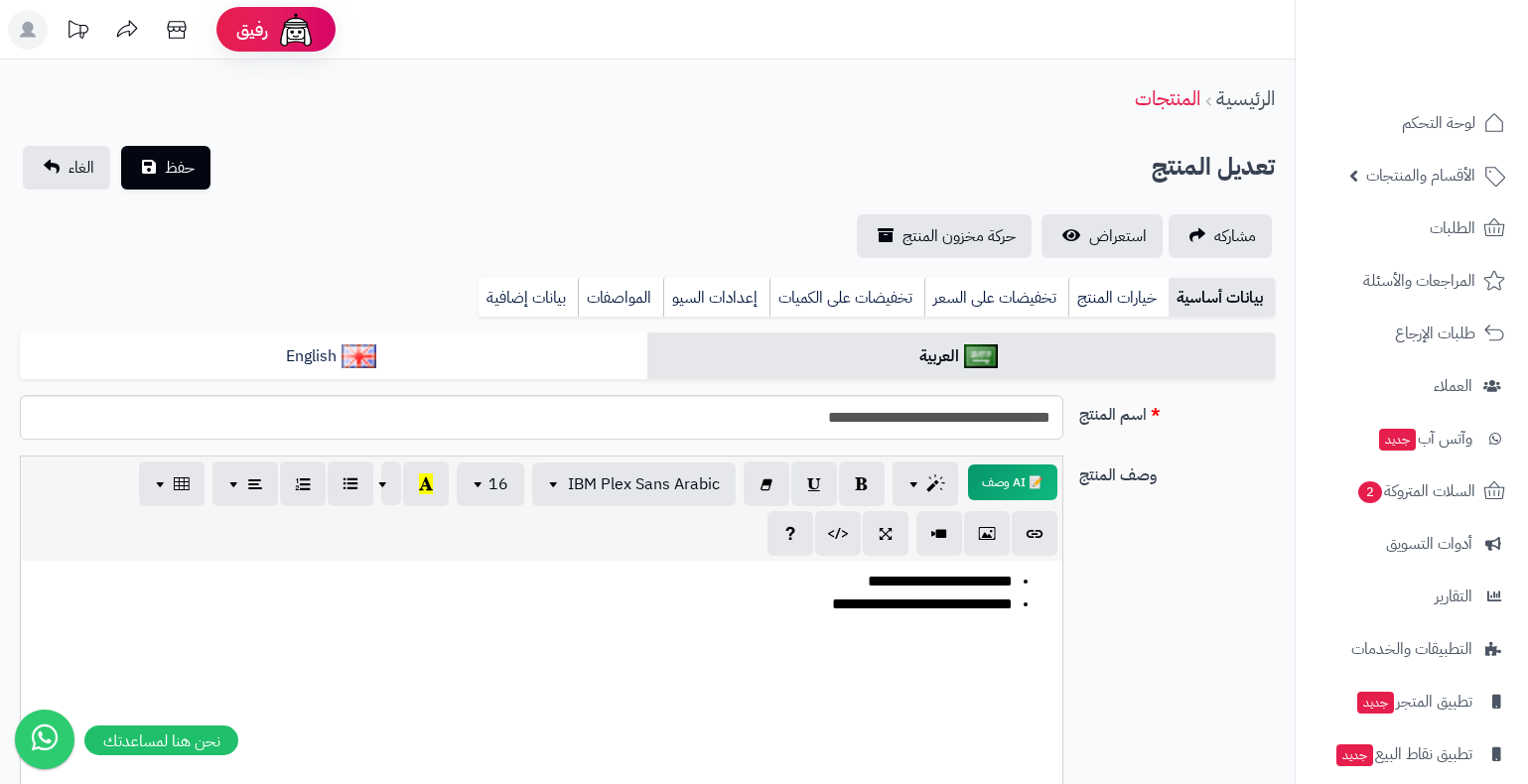 scroll, scrollTop: 0, scrollLeft: 0, axis: both 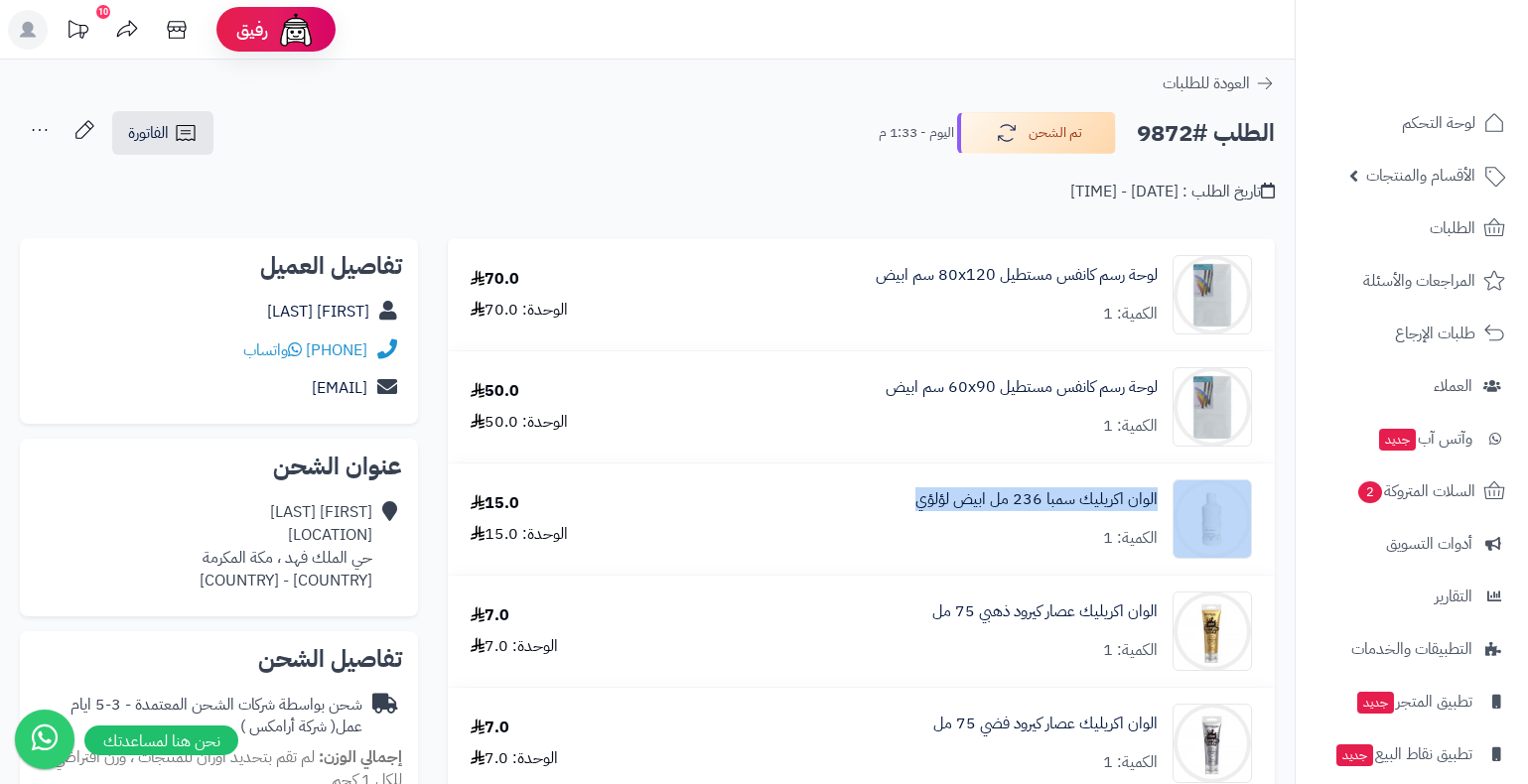drag, startPoint x: 910, startPoint y: 499, endPoint x: 1198, endPoint y: 498, distance: 288.0017 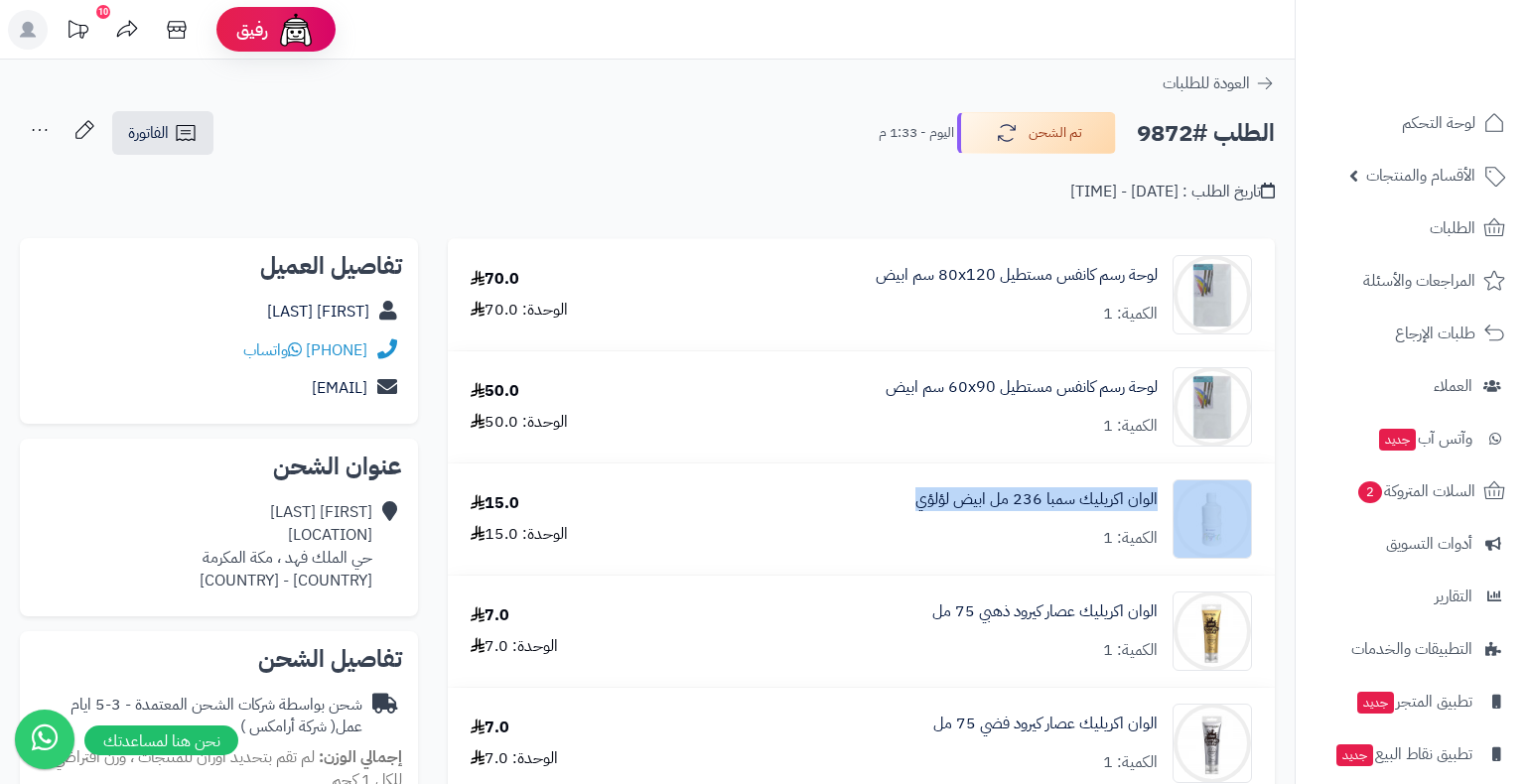 click on "الوان اكريليك سمبا 236 مل ابيض لؤلؤي  الكمية: 1" at bounding box center (966, 295) 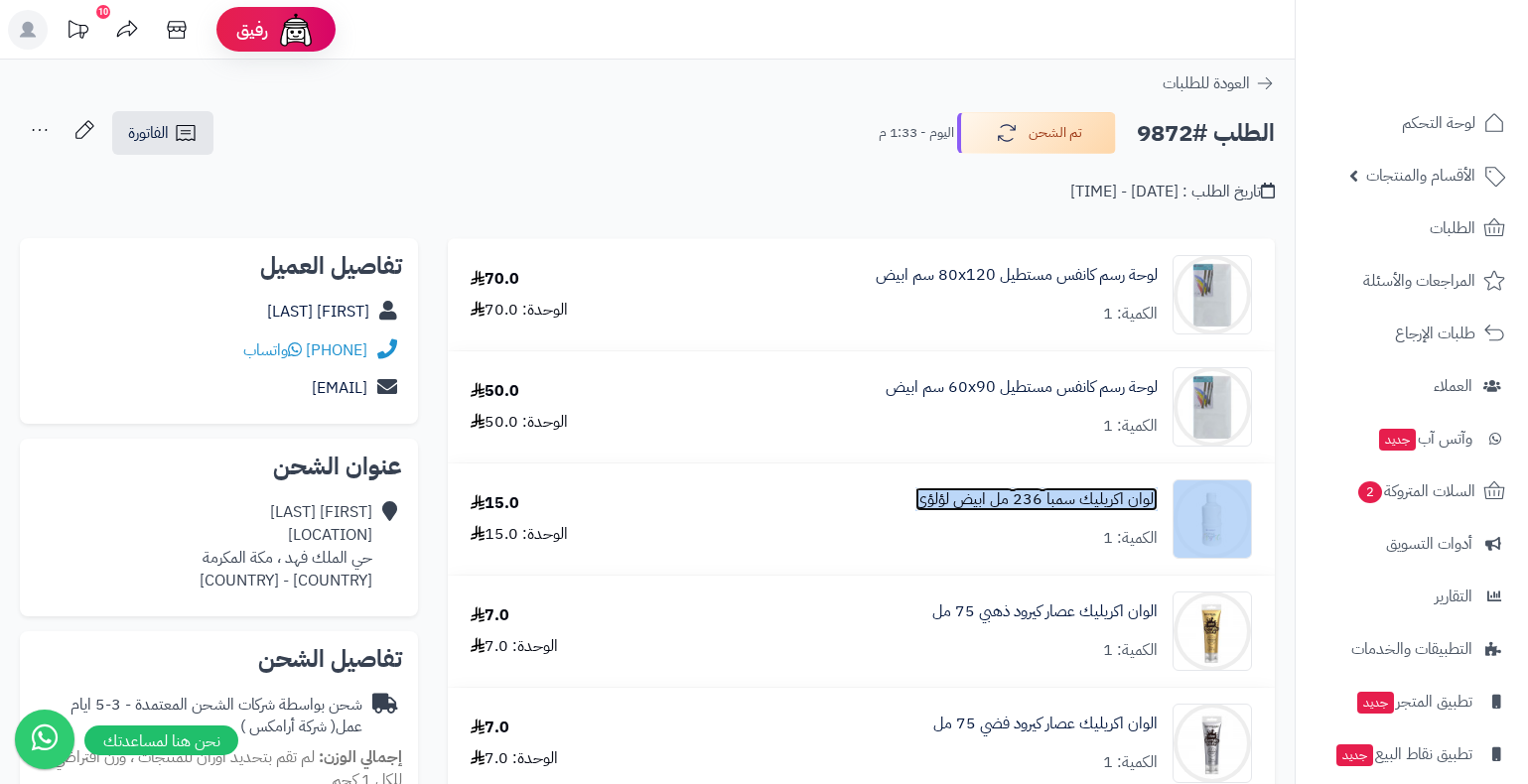 copy on "الوان اكريليك سمبا 236 مل ابيض لؤلؤي" 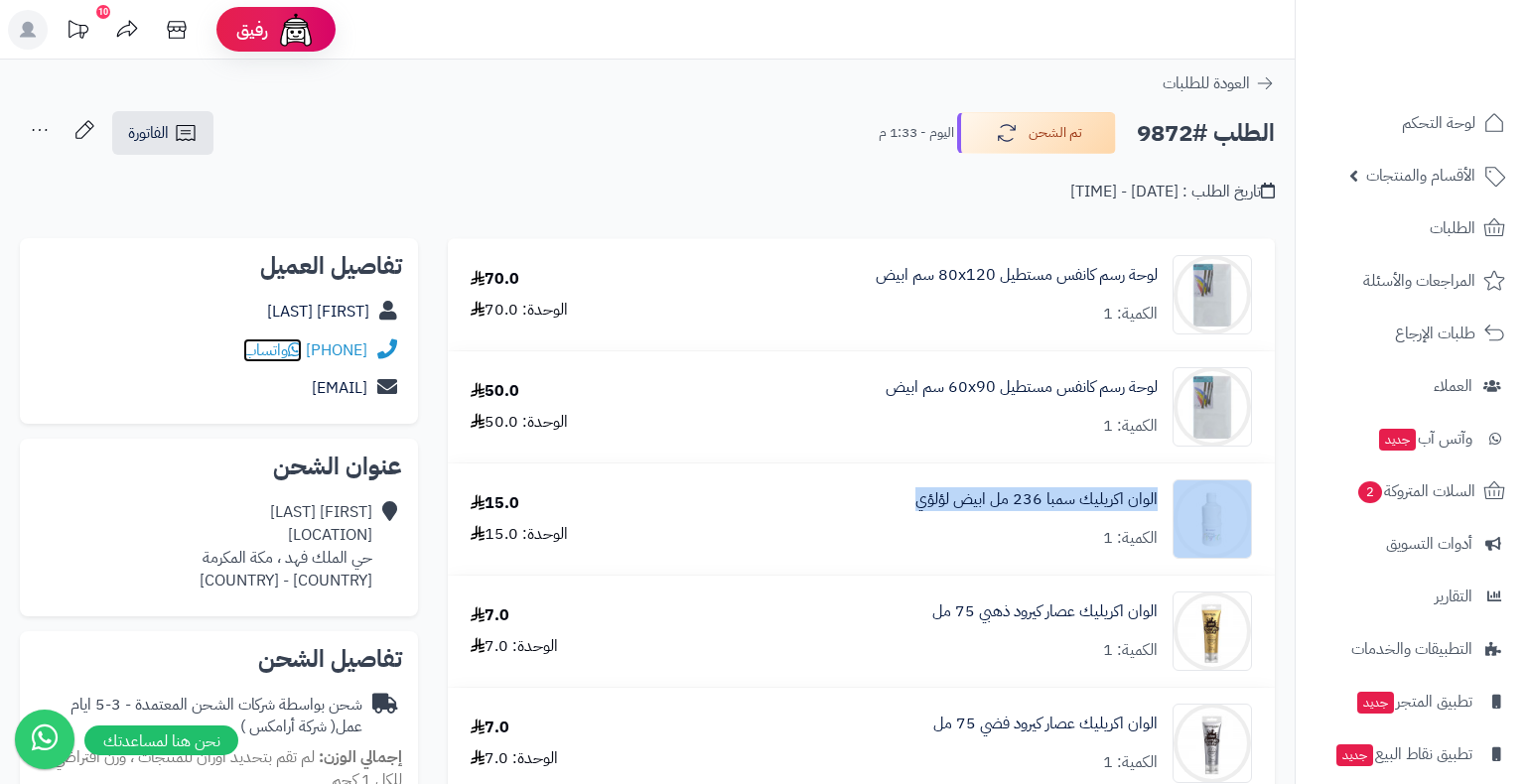 click on "واتساب" at bounding box center [272, 350] 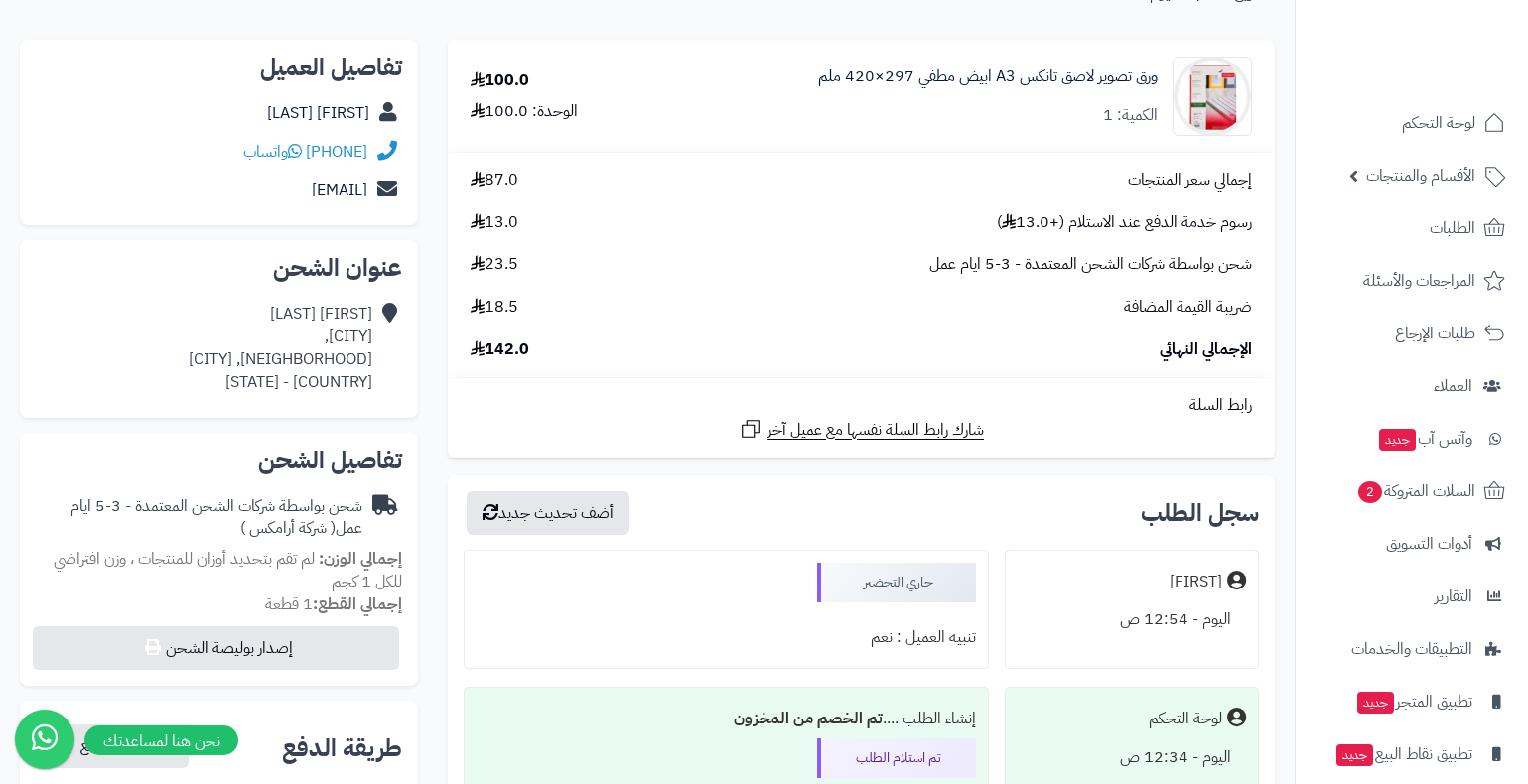 scroll, scrollTop: 99, scrollLeft: 0, axis: vertical 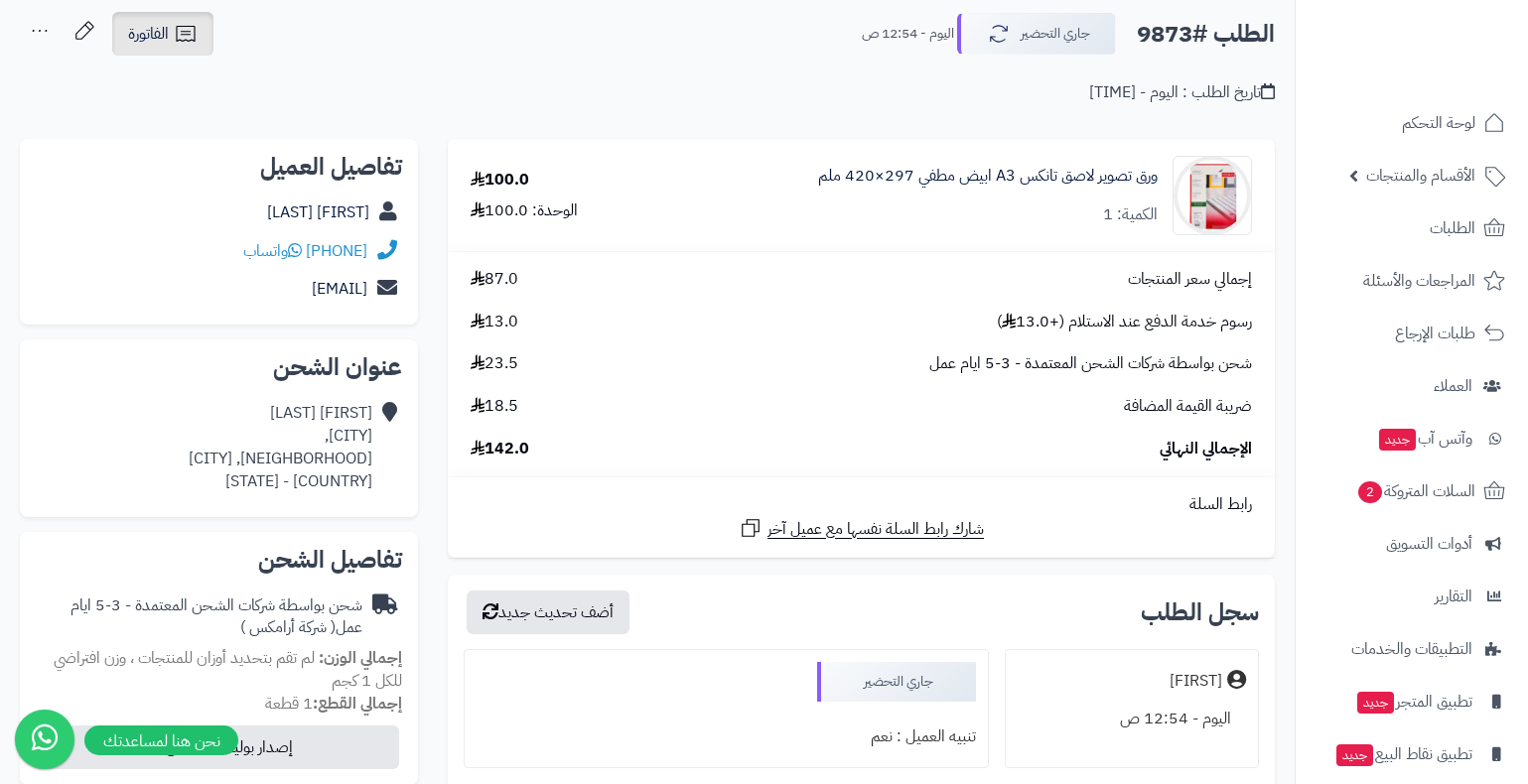 click 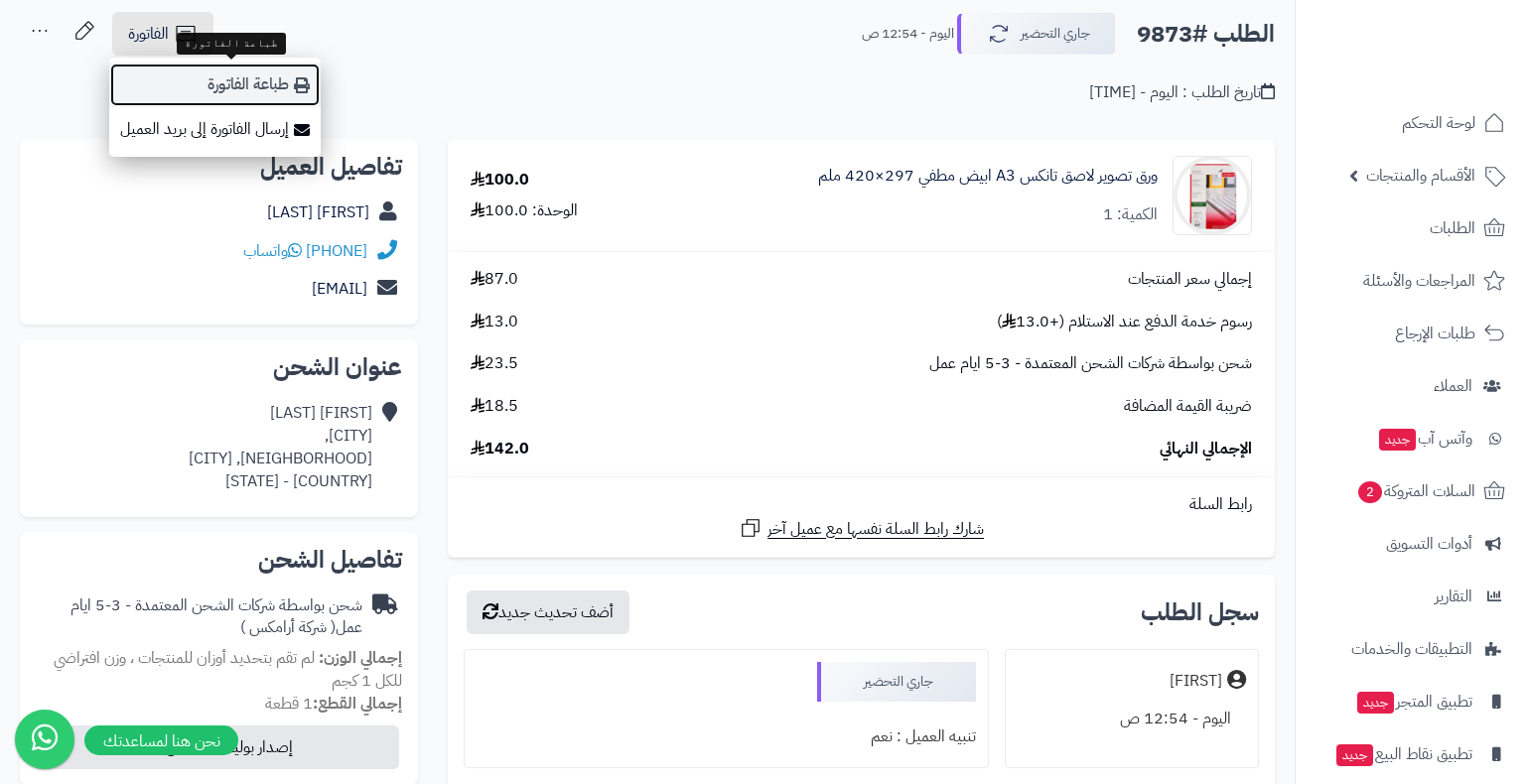 click on "طباعة الفاتورة" at bounding box center [214, 84] 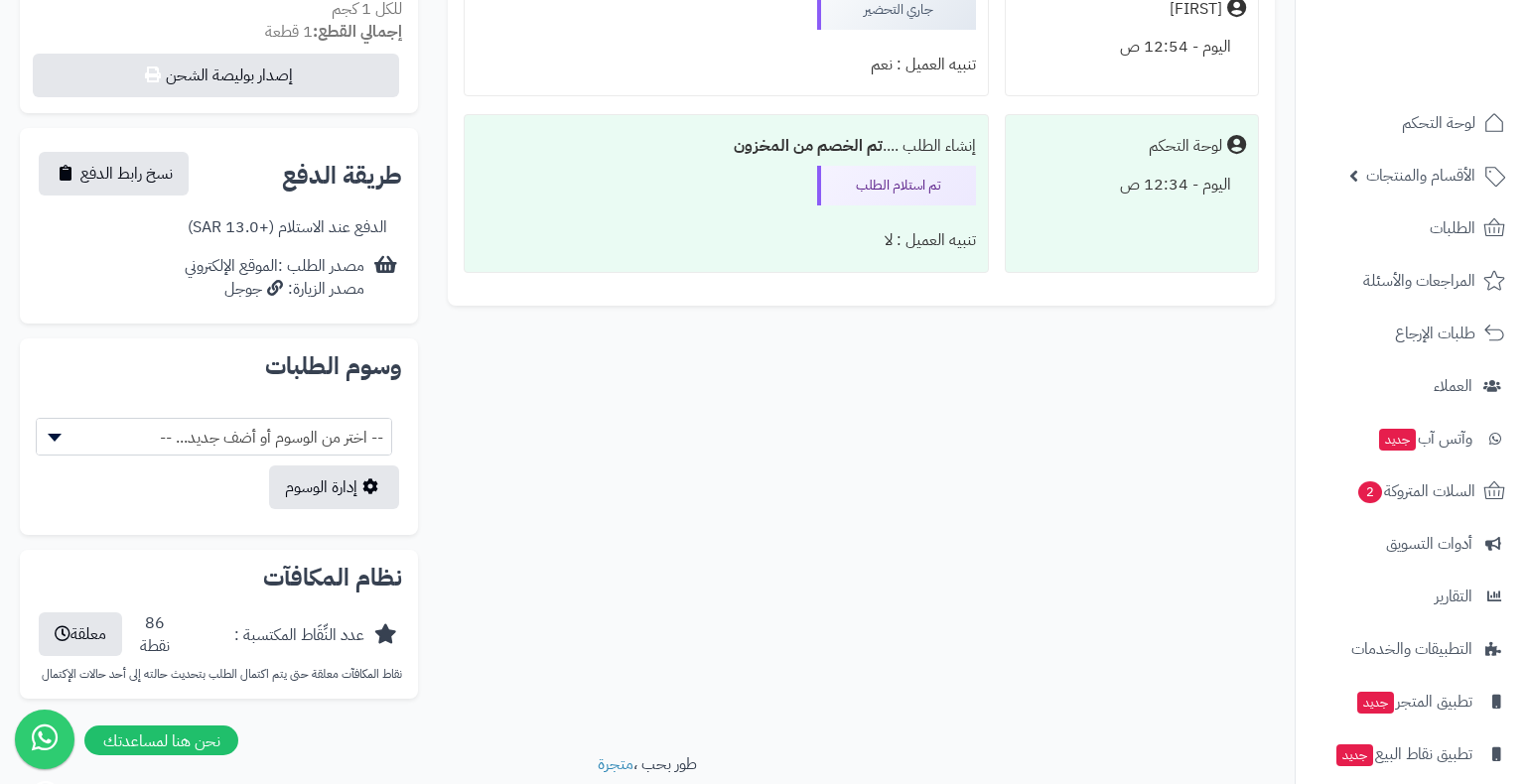scroll, scrollTop: 794, scrollLeft: 0, axis: vertical 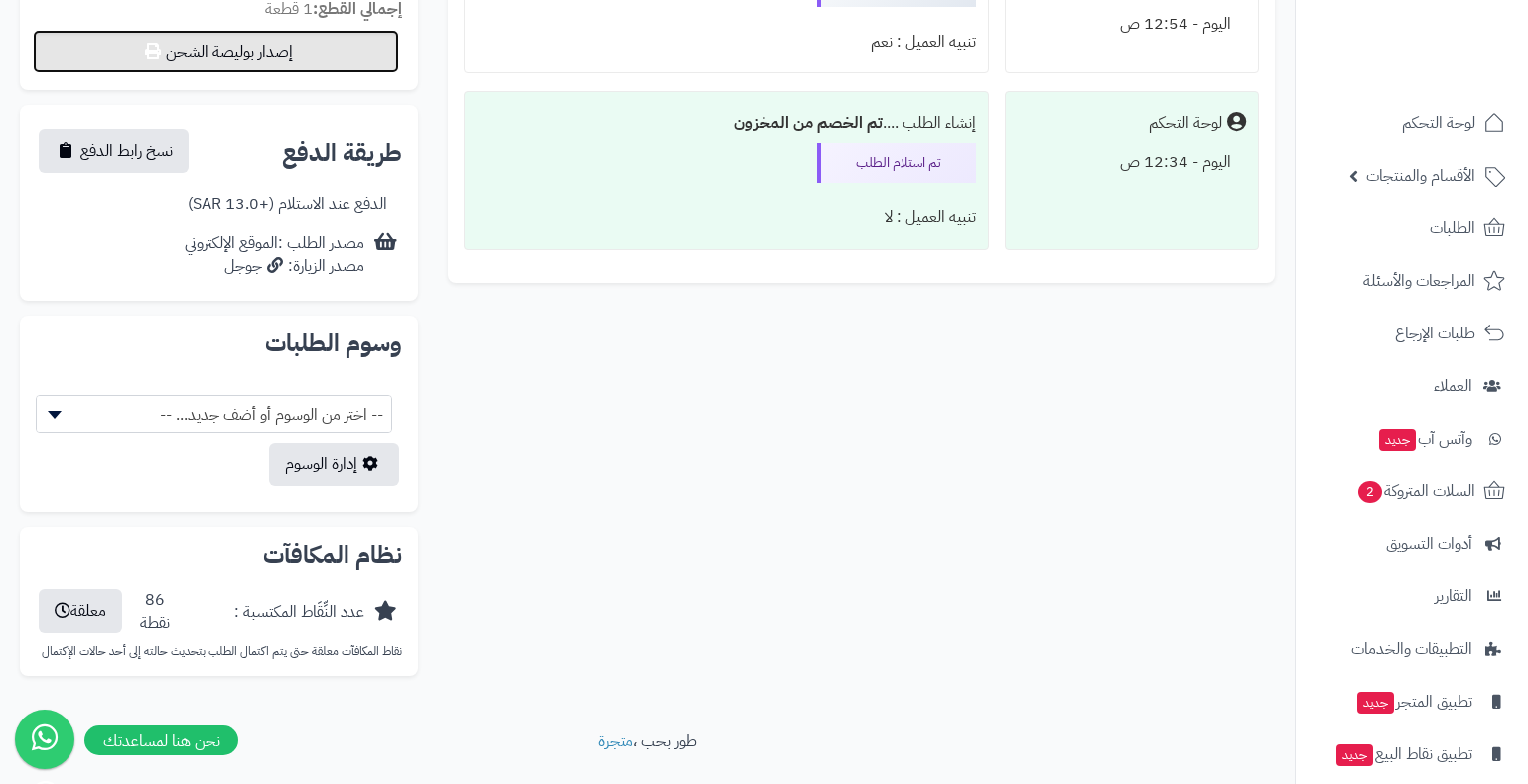 click on "إصدار بوليصة الشحن" at bounding box center [215, 52] 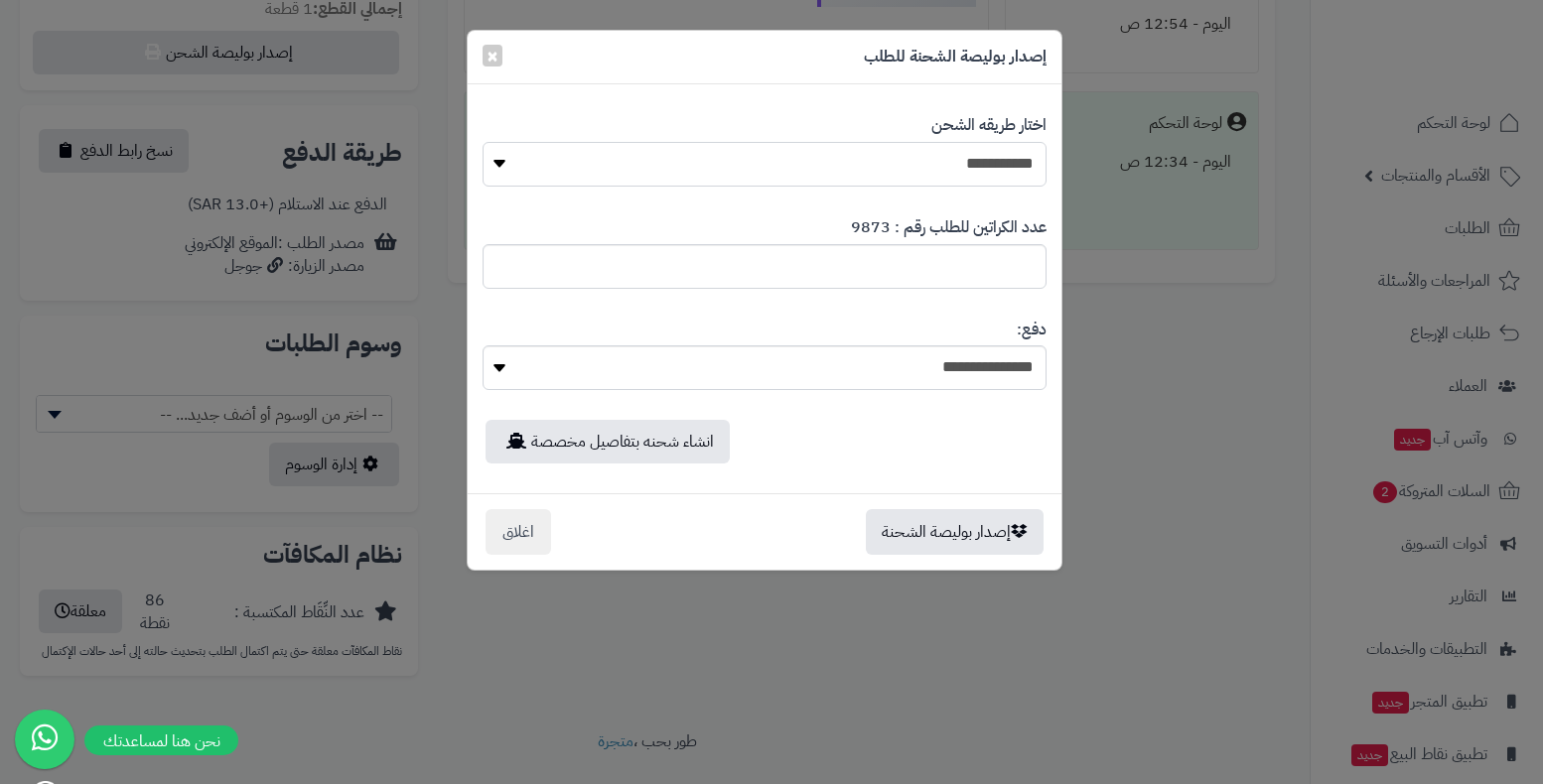 click on "**********" at bounding box center [765, 164] 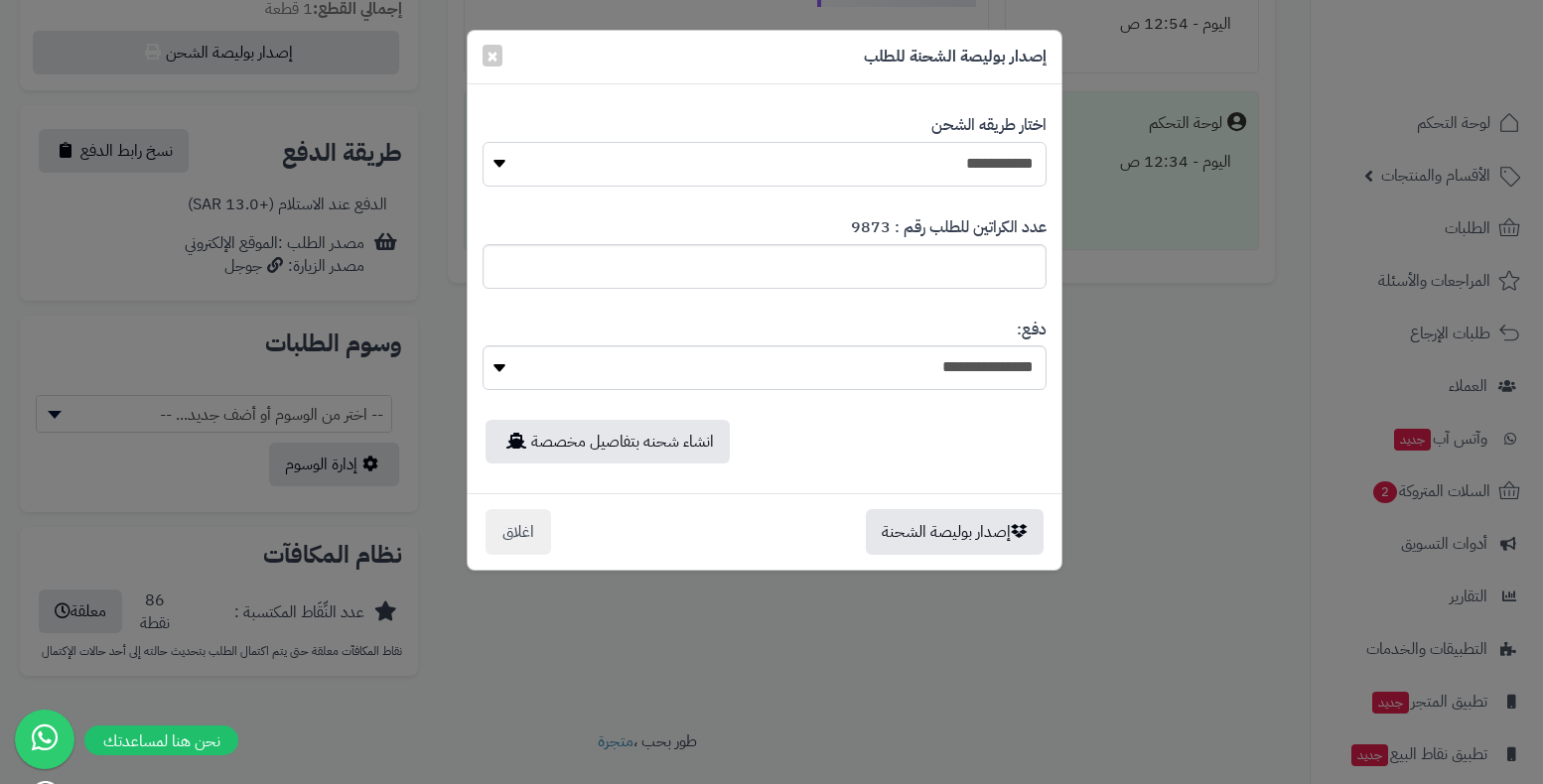 select on "*******" 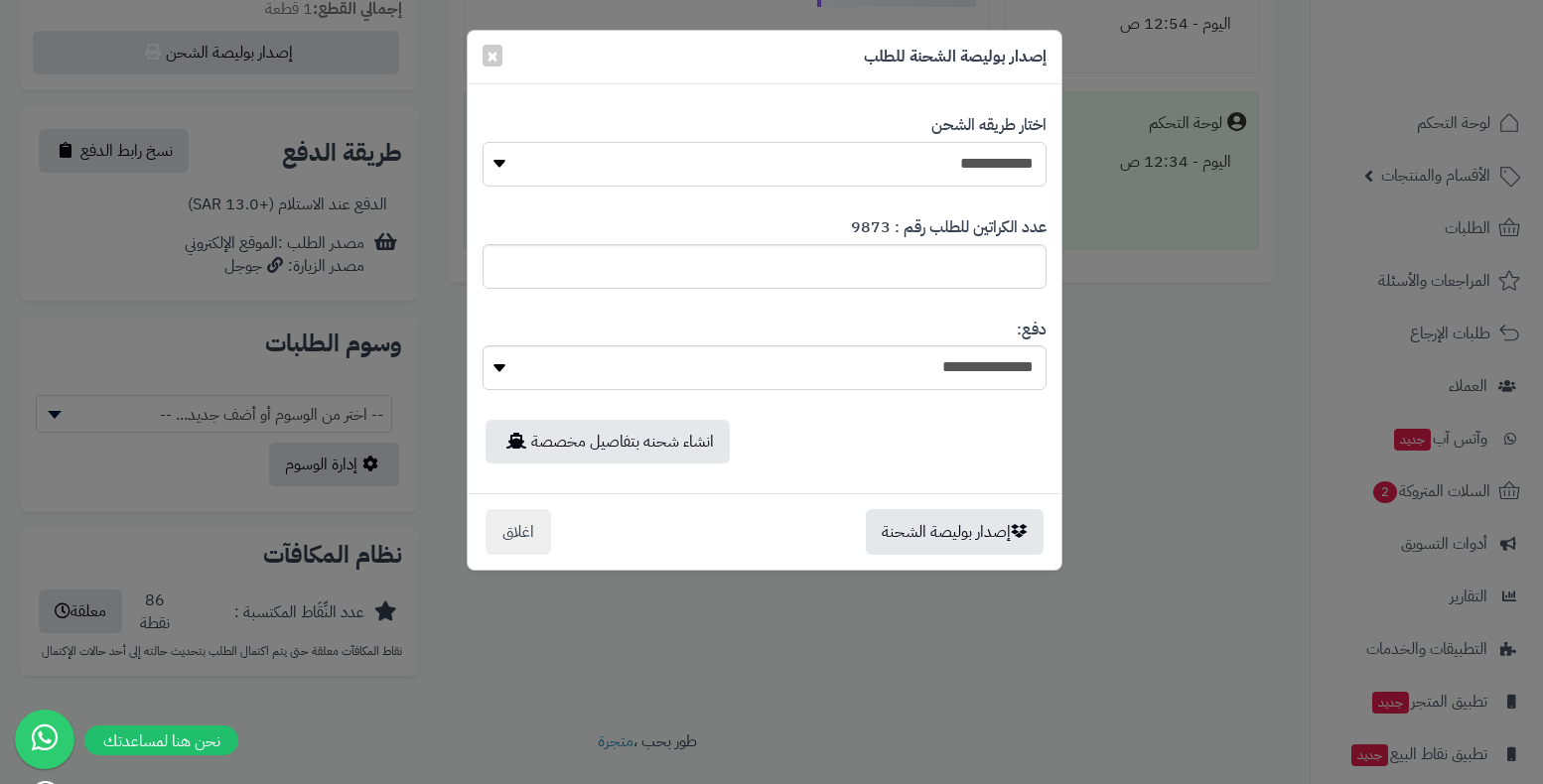 click on "**********" at bounding box center (765, 164) 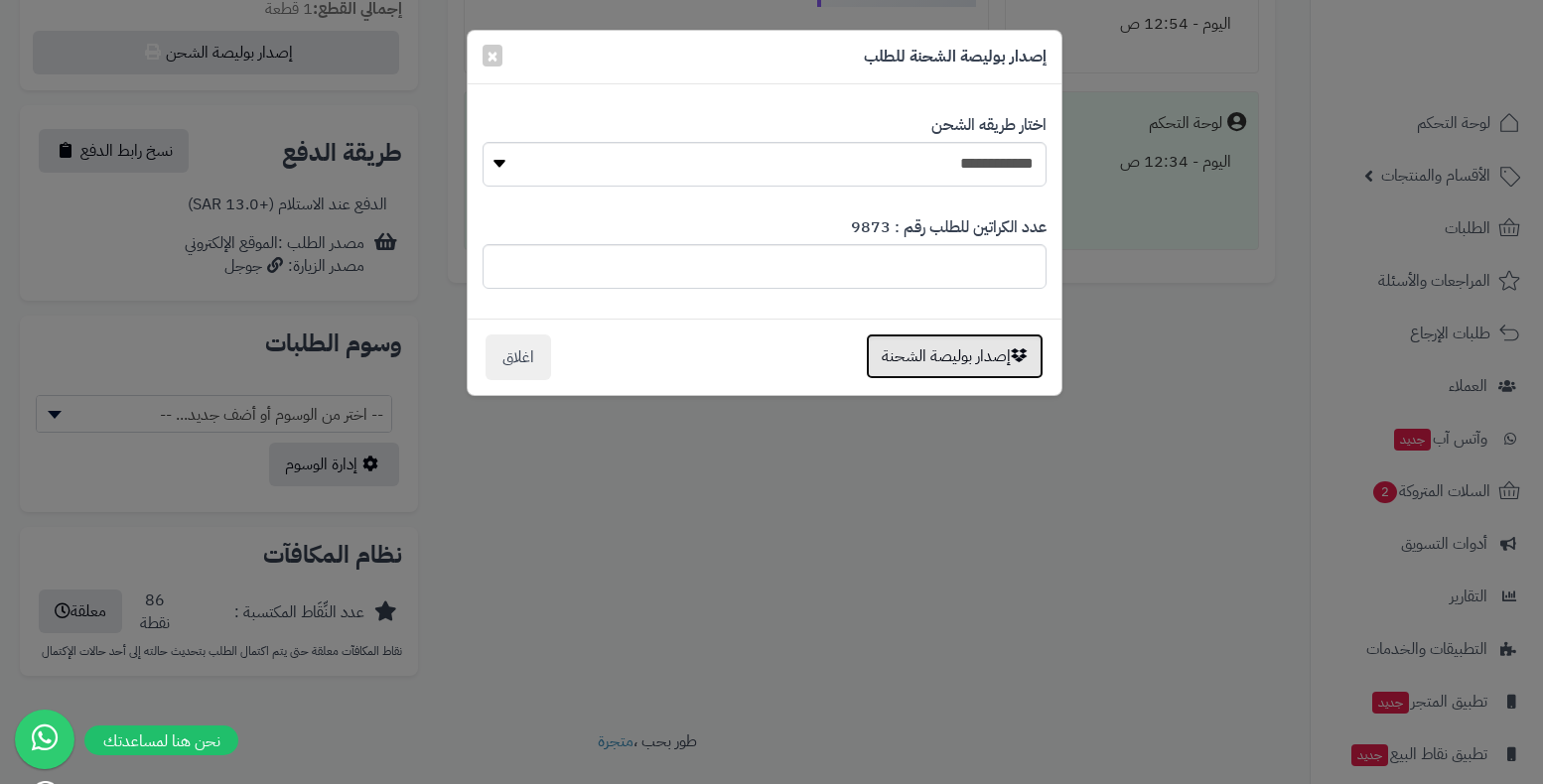 click on "إصدار بوليصة الشحنة" at bounding box center [954, 356] 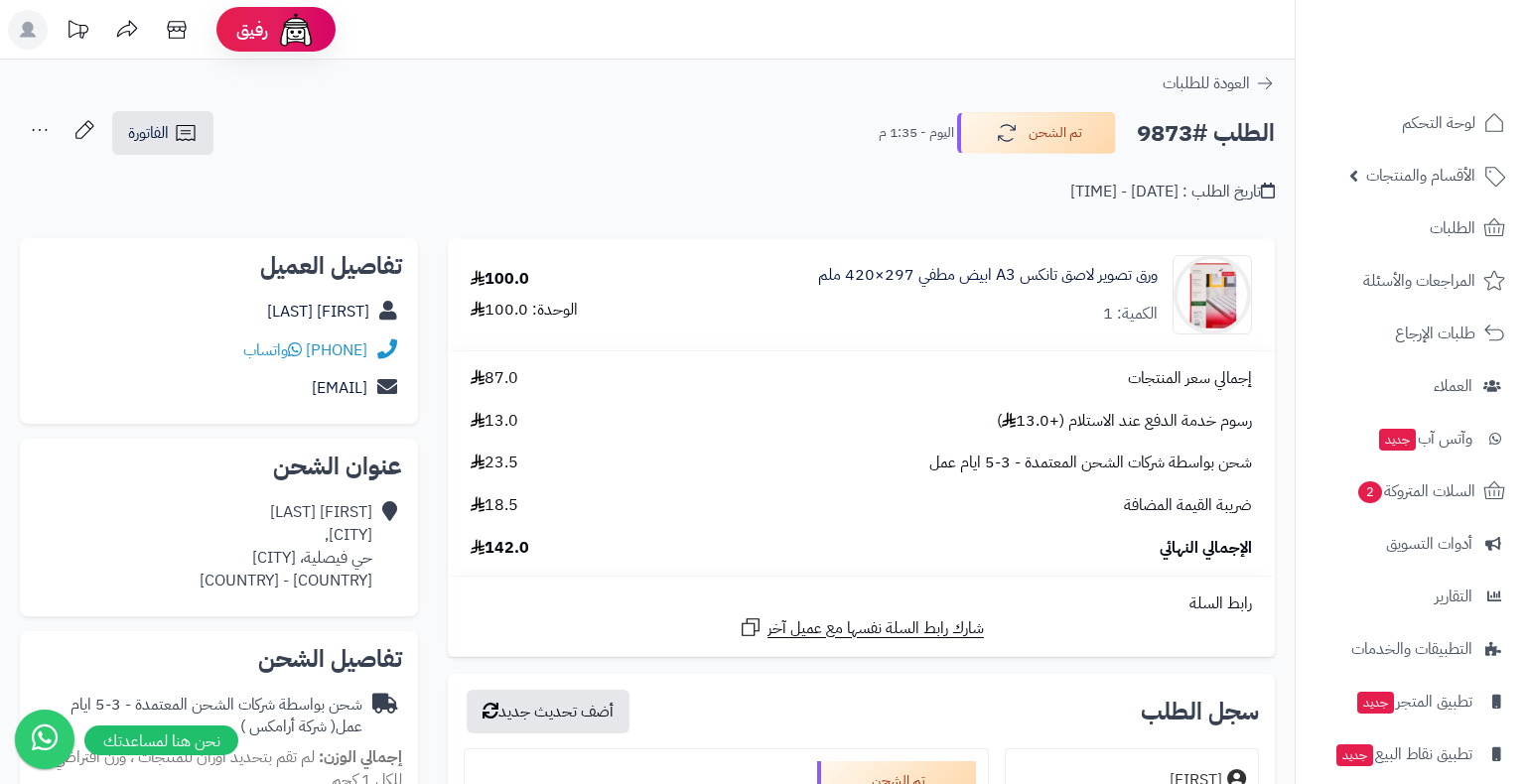 scroll, scrollTop: 794, scrollLeft: 0, axis: vertical 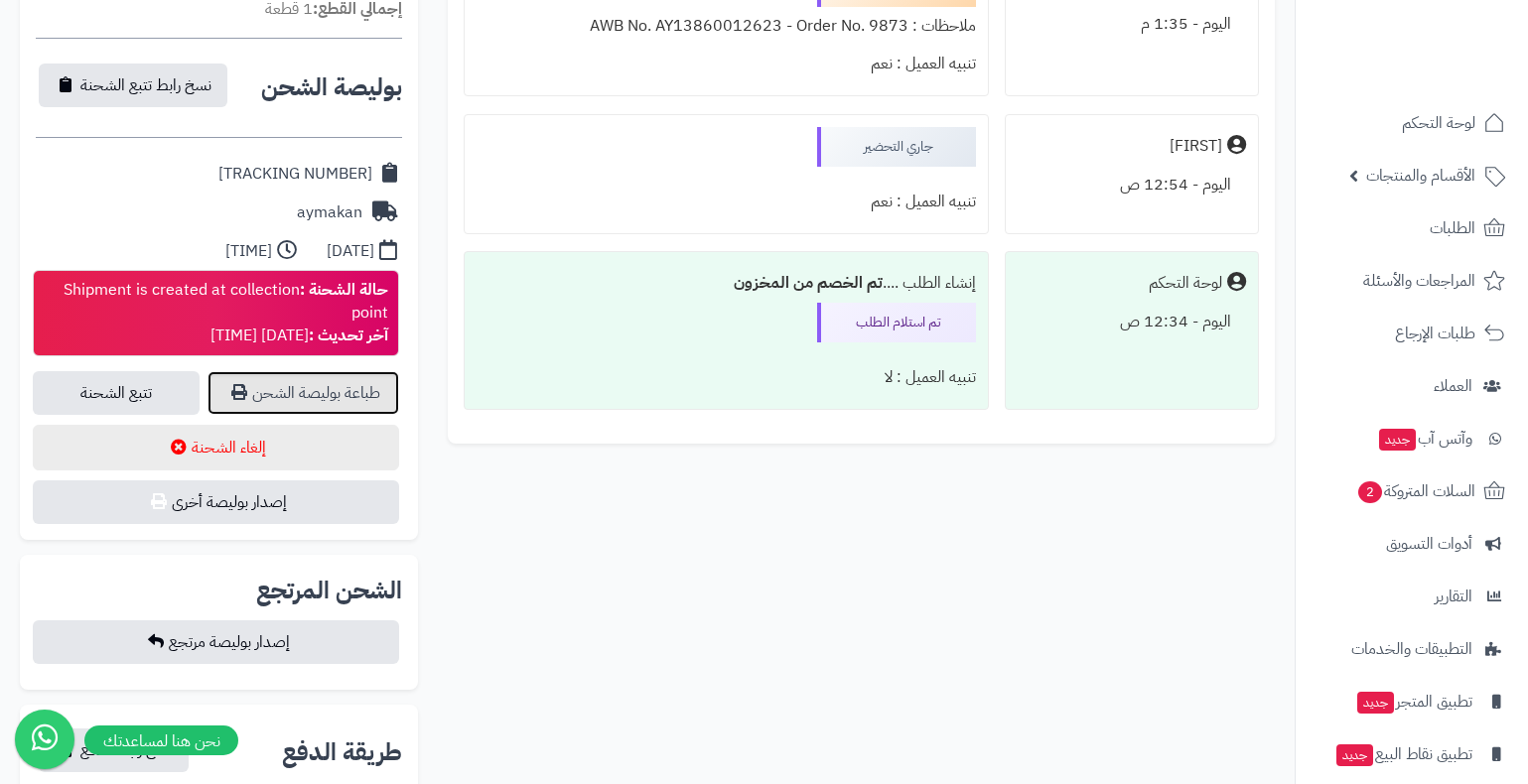 click on "طباعة بوليصة الشحن" at bounding box center (303, 393) 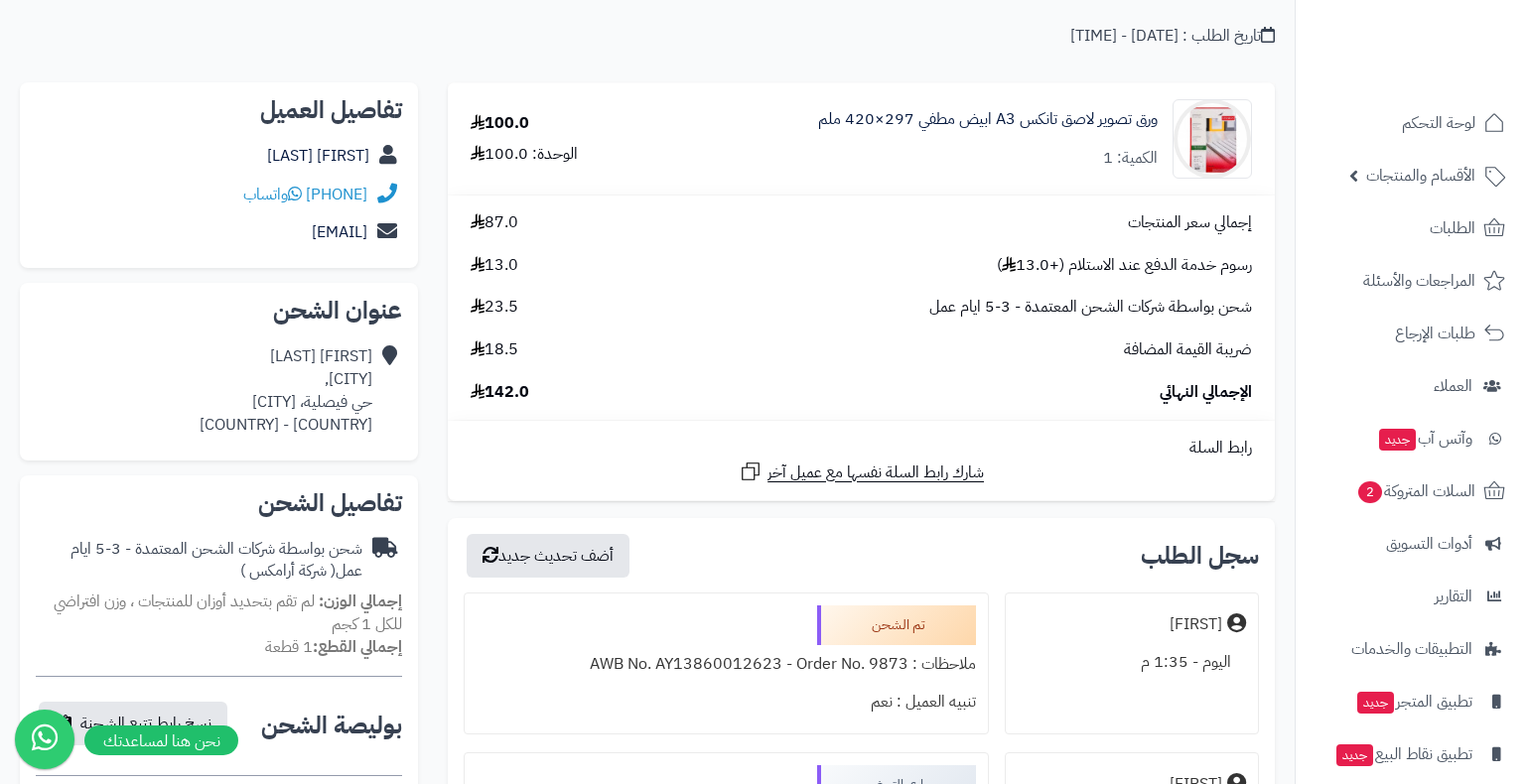 scroll, scrollTop: 0, scrollLeft: 0, axis: both 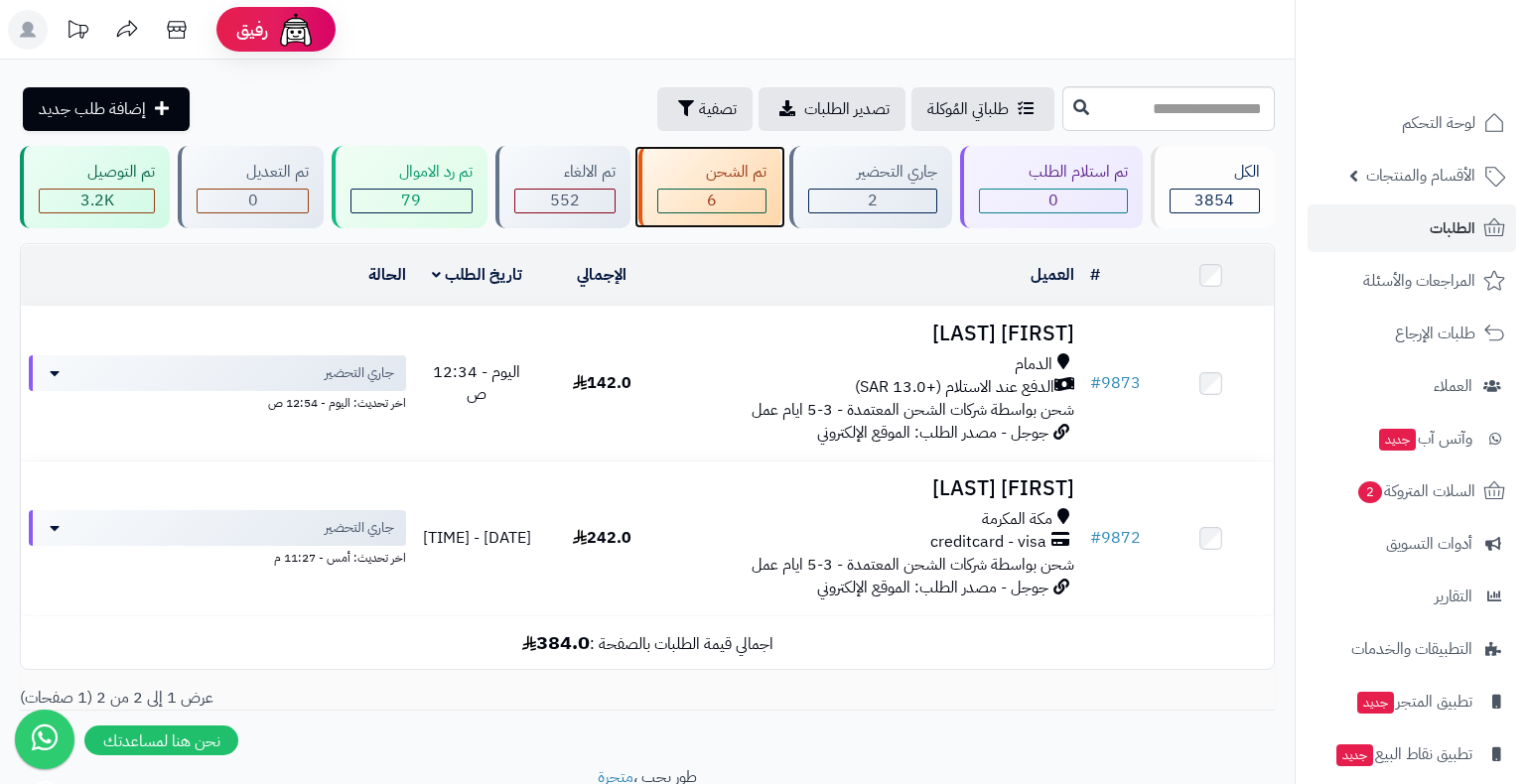 click on "تم الشحن" at bounding box center [712, 172] 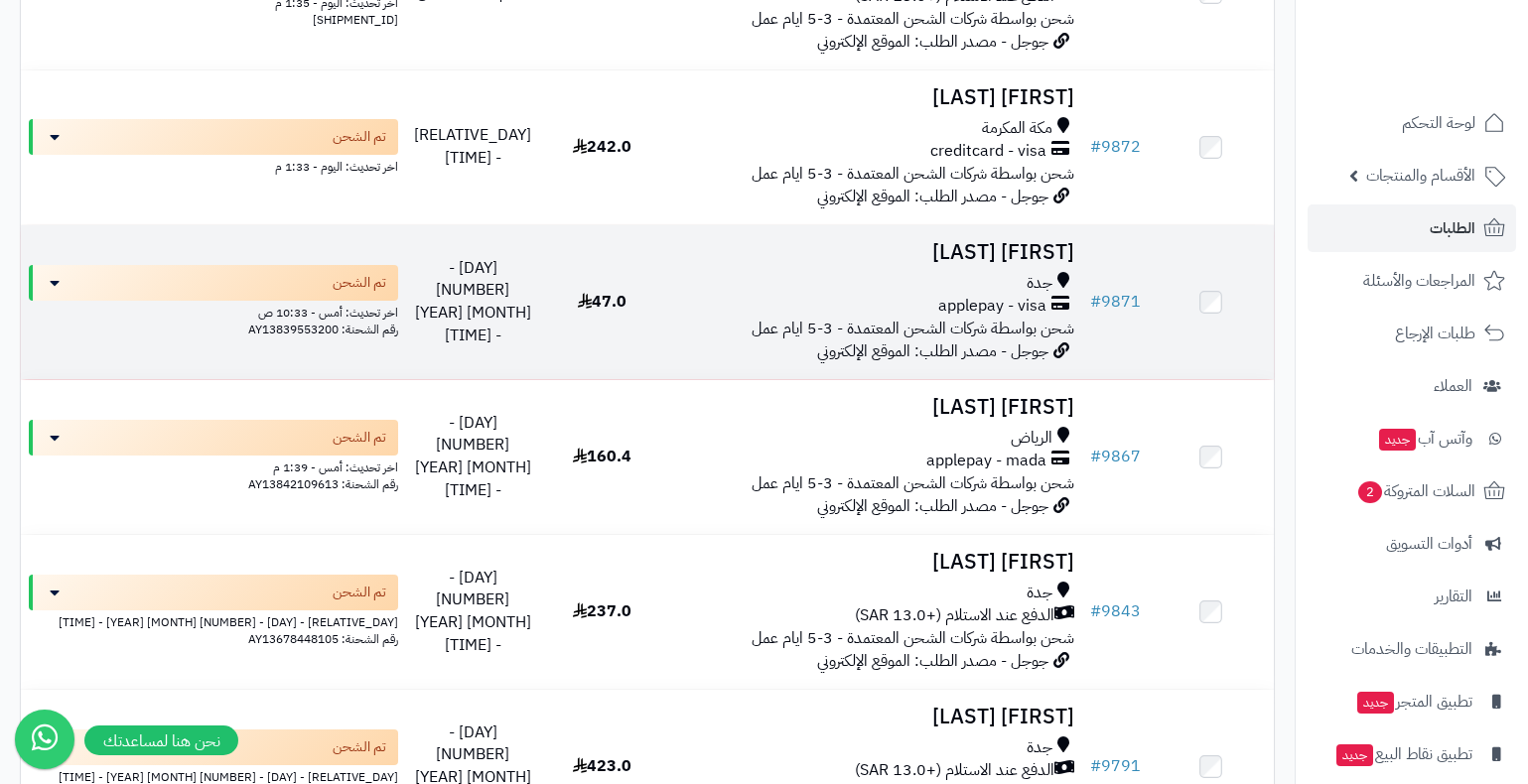 scroll, scrollTop: 397, scrollLeft: 0, axis: vertical 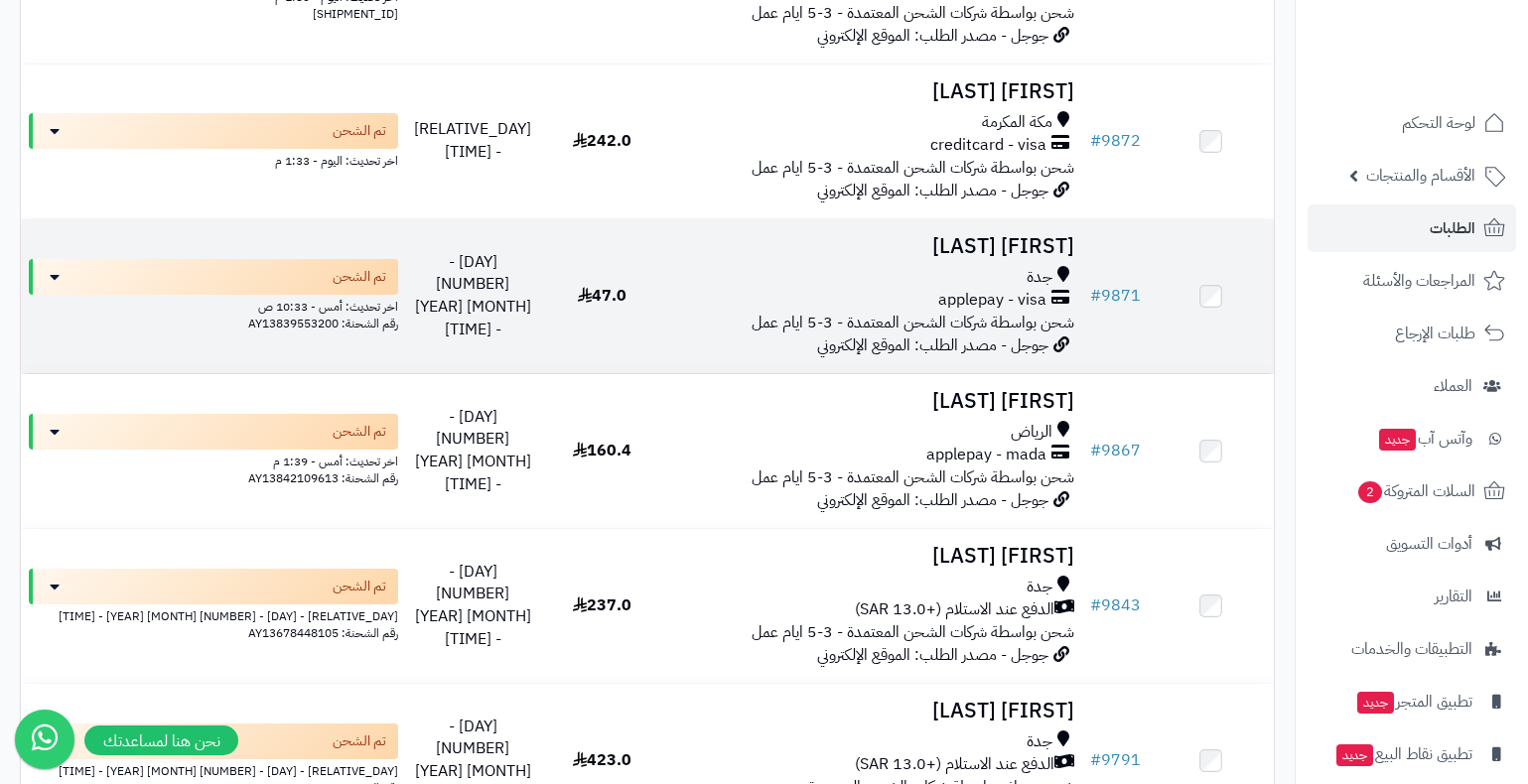 click on "شحن بواسطة شركات الشحن المعتمدة - 3-5 ايام عمل" at bounding box center (912, 323) 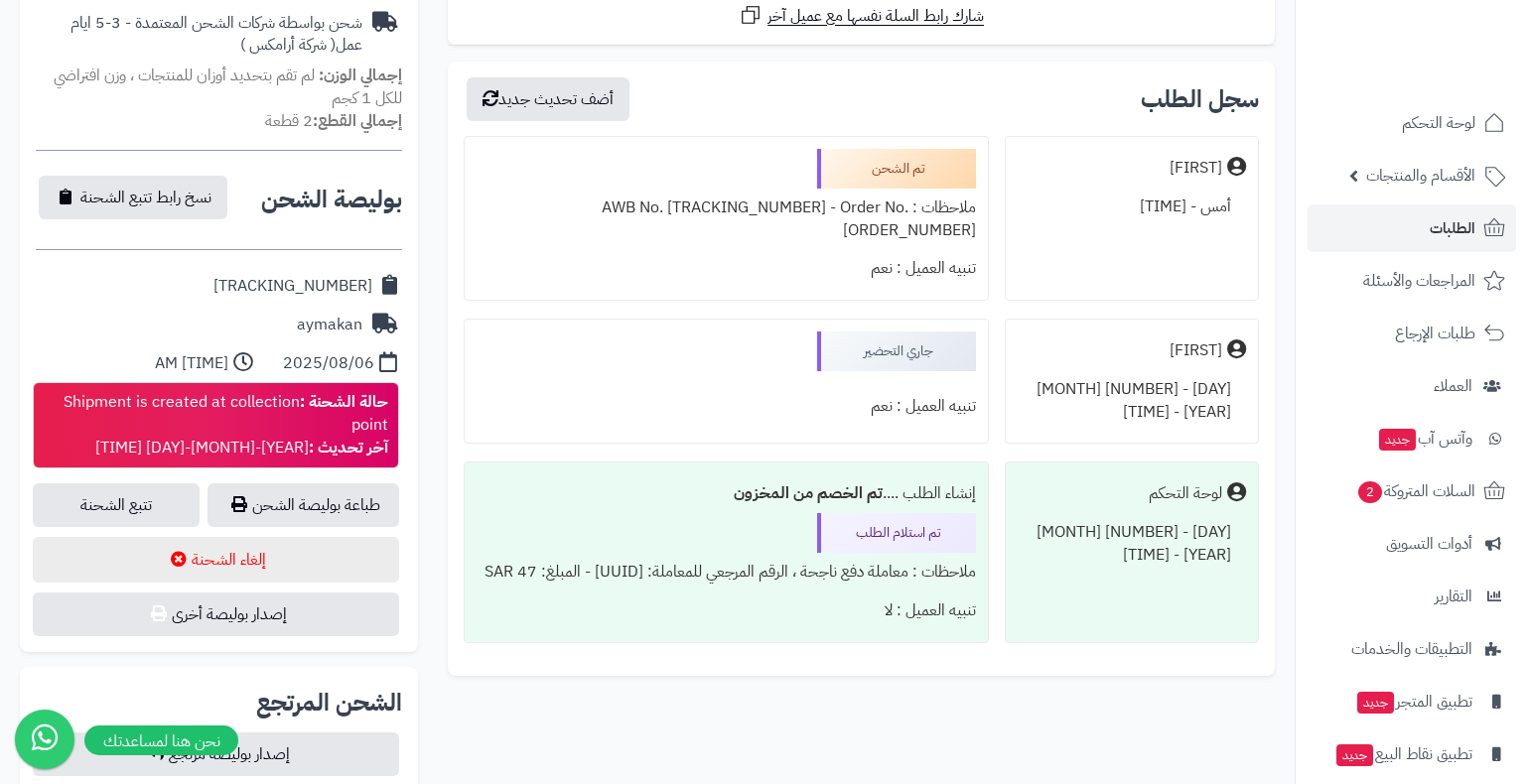scroll, scrollTop: 695, scrollLeft: 0, axis: vertical 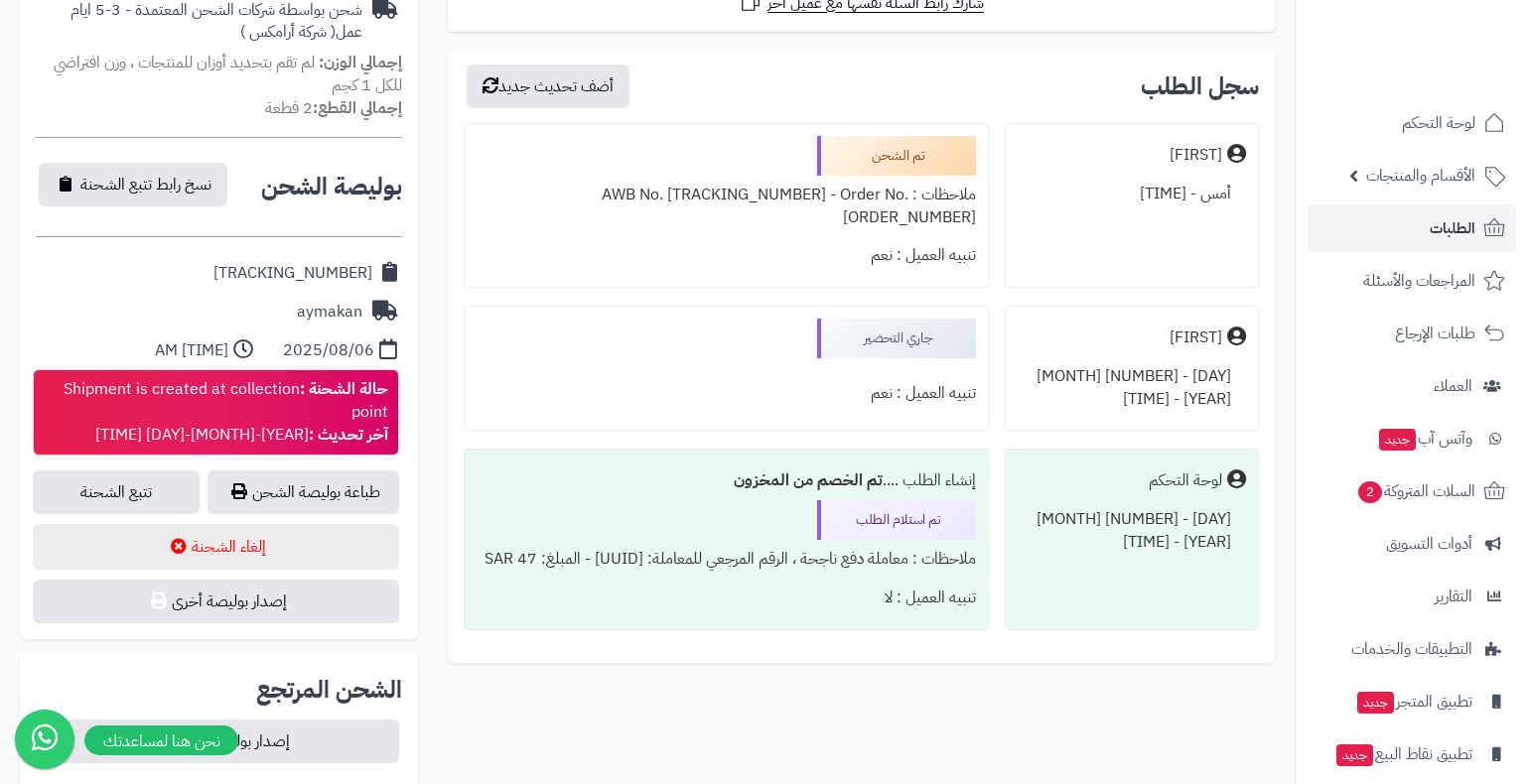 click on "[TRACKING_NUMBER]" at bounding box center [293, 273] 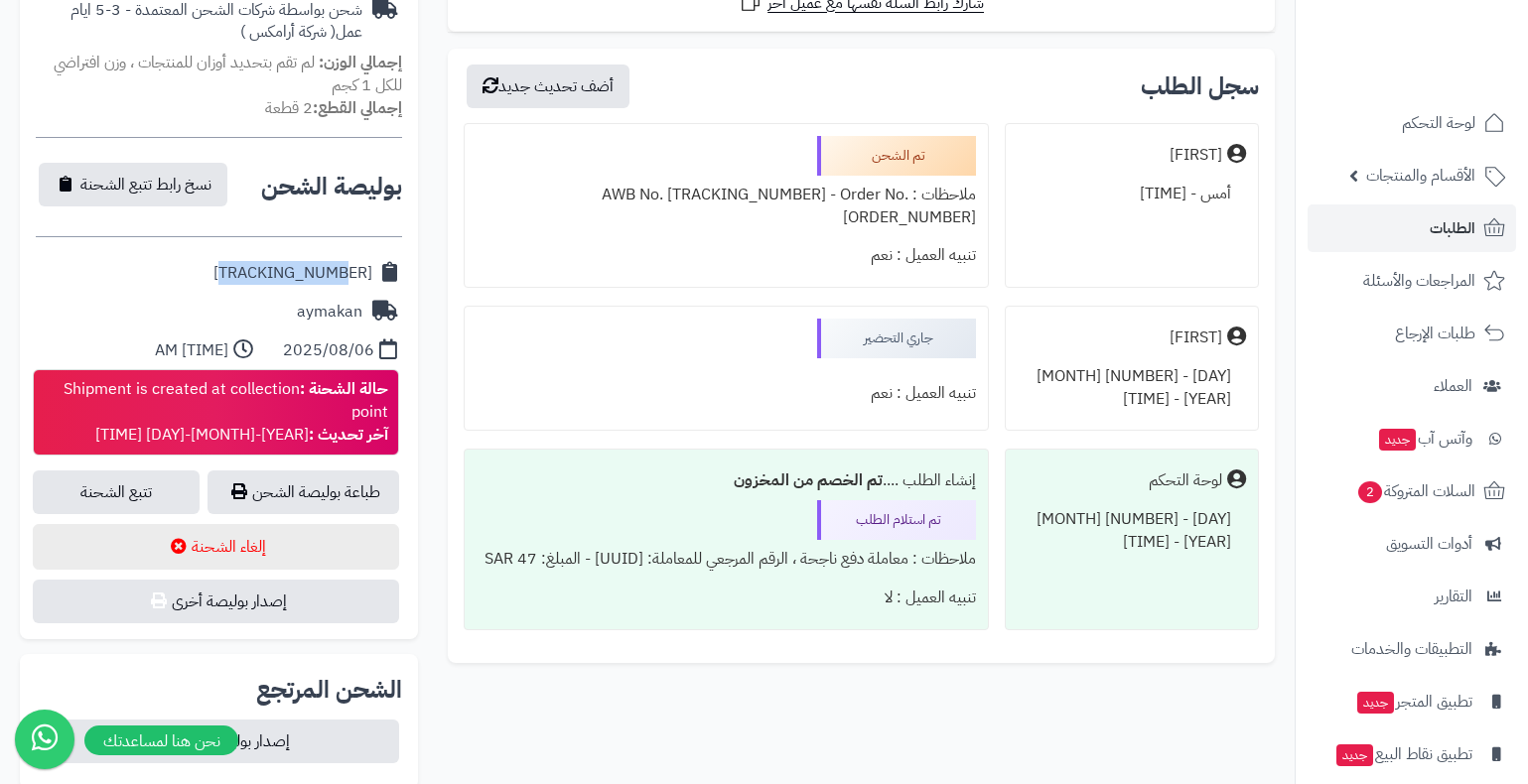 click on "[TRACKING_NUMBER]" at bounding box center [293, 273] 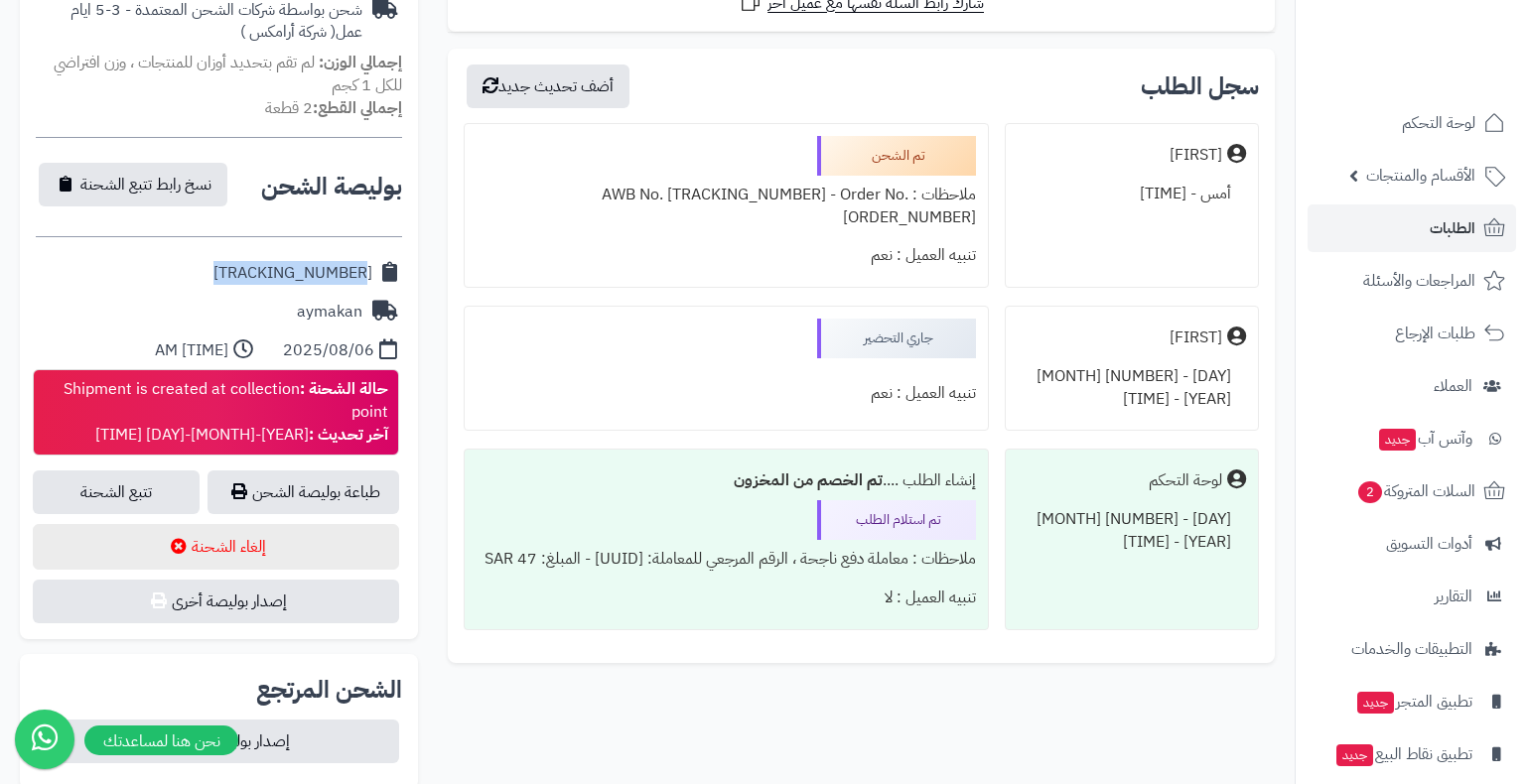 click on "[TRACKING_NUMBER]" at bounding box center [293, 273] 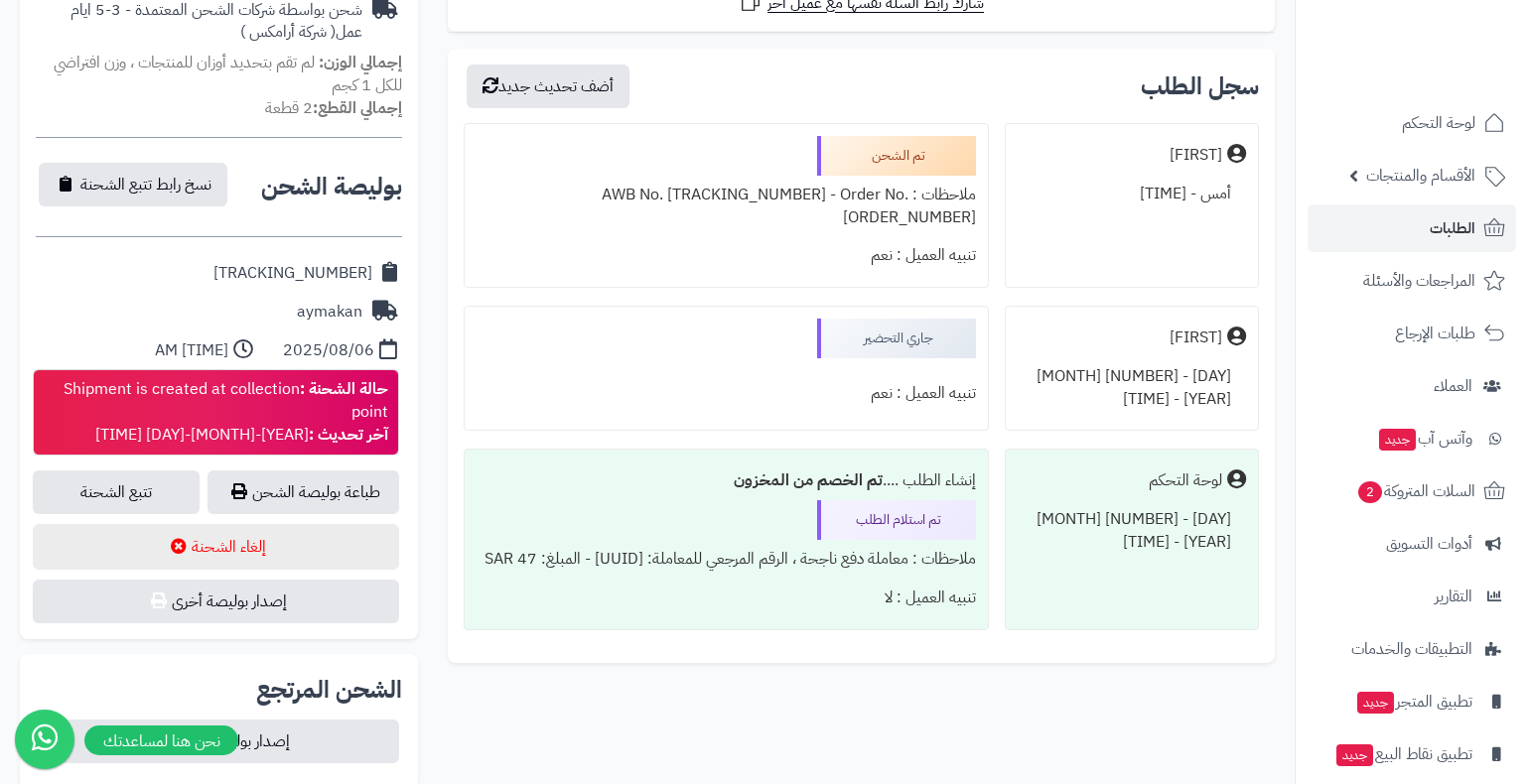 click on "[FIRST]
أمس - [TIME]
تم الشحن
ملاحظات : AWB No. [TRACKING_NUMBER] - Order No. [ORDER_NUMBER]
تنبيه العميل : نعم
[FIRST]
[DAY] - [MONTH] [DAY] [YEAR] - [TIME]
جاري التحضير
تنبيه العميل : نعم
لوحة التحكم
[DAY] - [MONTH] [DAY] [YEAR] - [TIME]
إنشاء الطلب ....                                                                                 تم الخصم من المخزون
تم استلام الطلب
ملاحظات : معاملة دفع ناجحة ، الرقم المرجعي للمعاملة: [UUID] - المبلغ: 47 SAR
تنبيه العميل : لا" at bounding box center (861, 363) 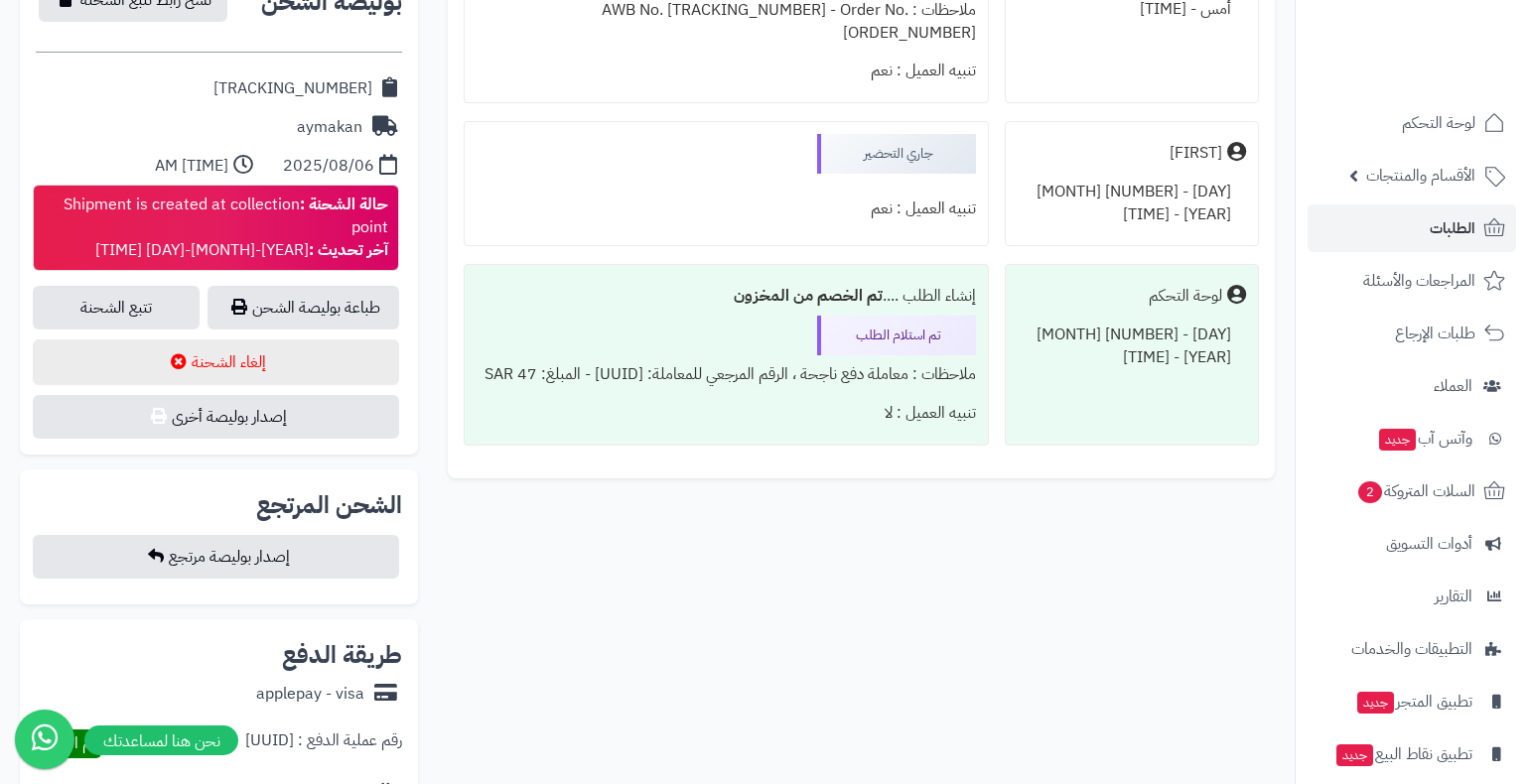 scroll, scrollTop: 893, scrollLeft: 0, axis: vertical 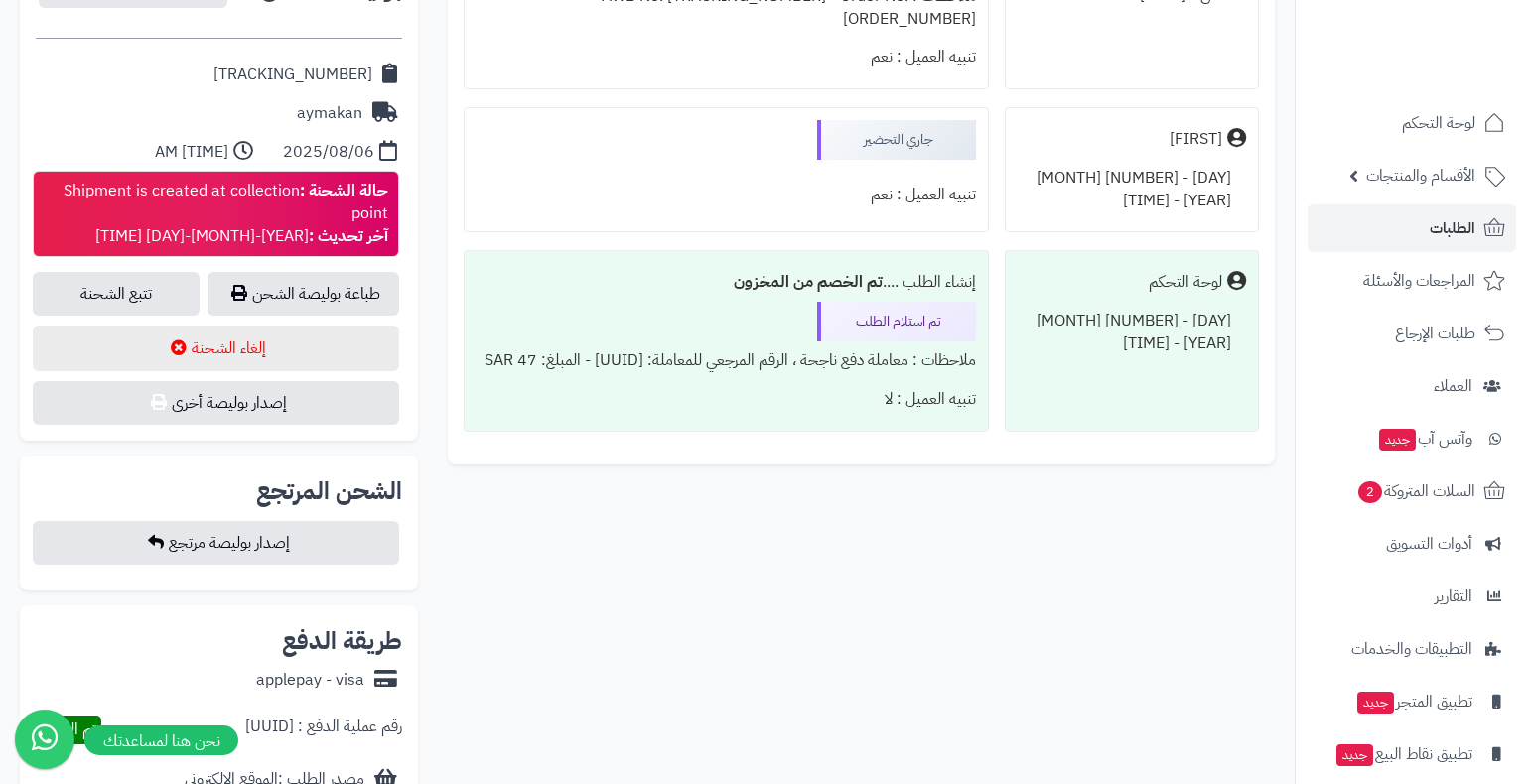 click on "**********" at bounding box center (647, 316) 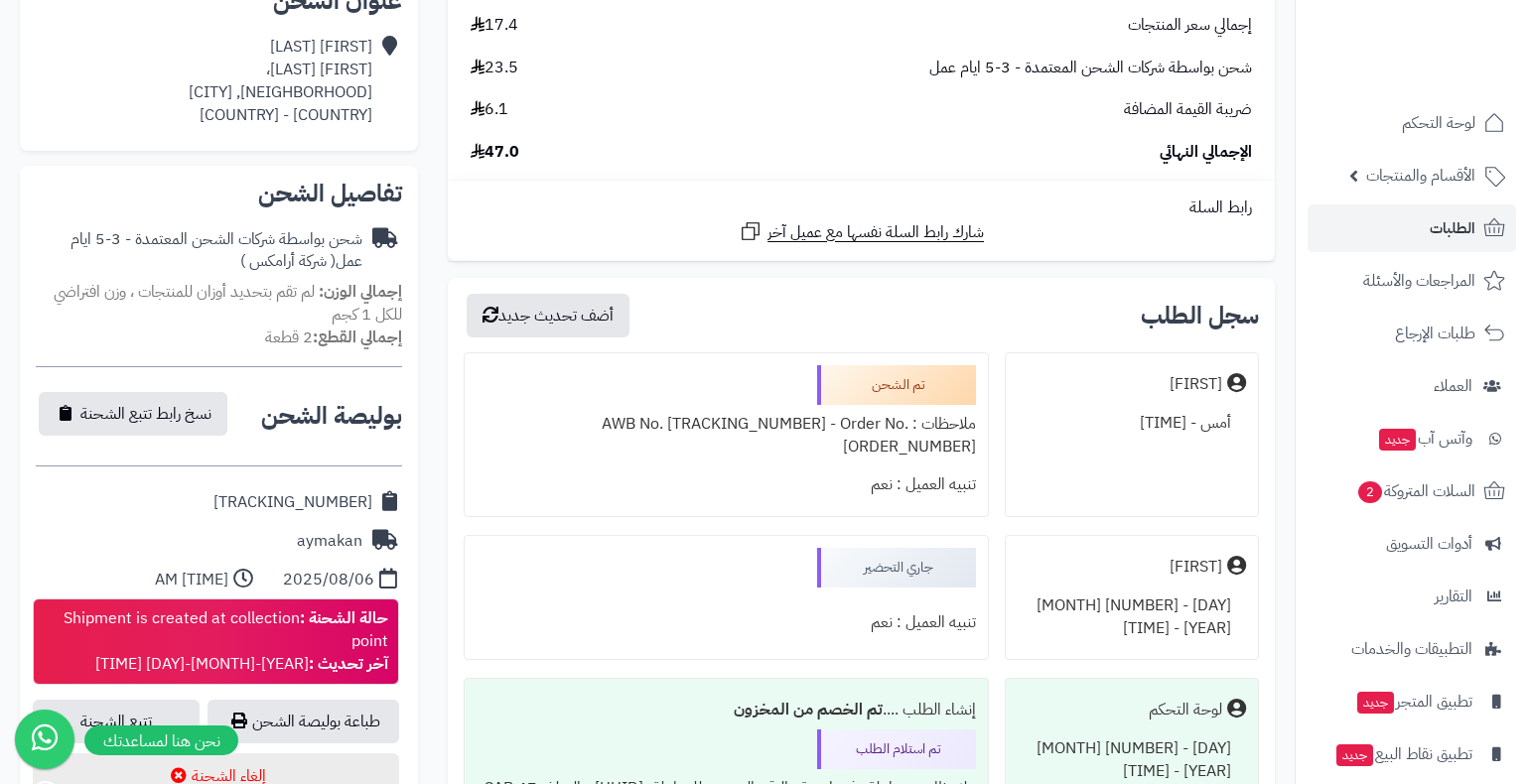 scroll, scrollTop: 0, scrollLeft: 0, axis: both 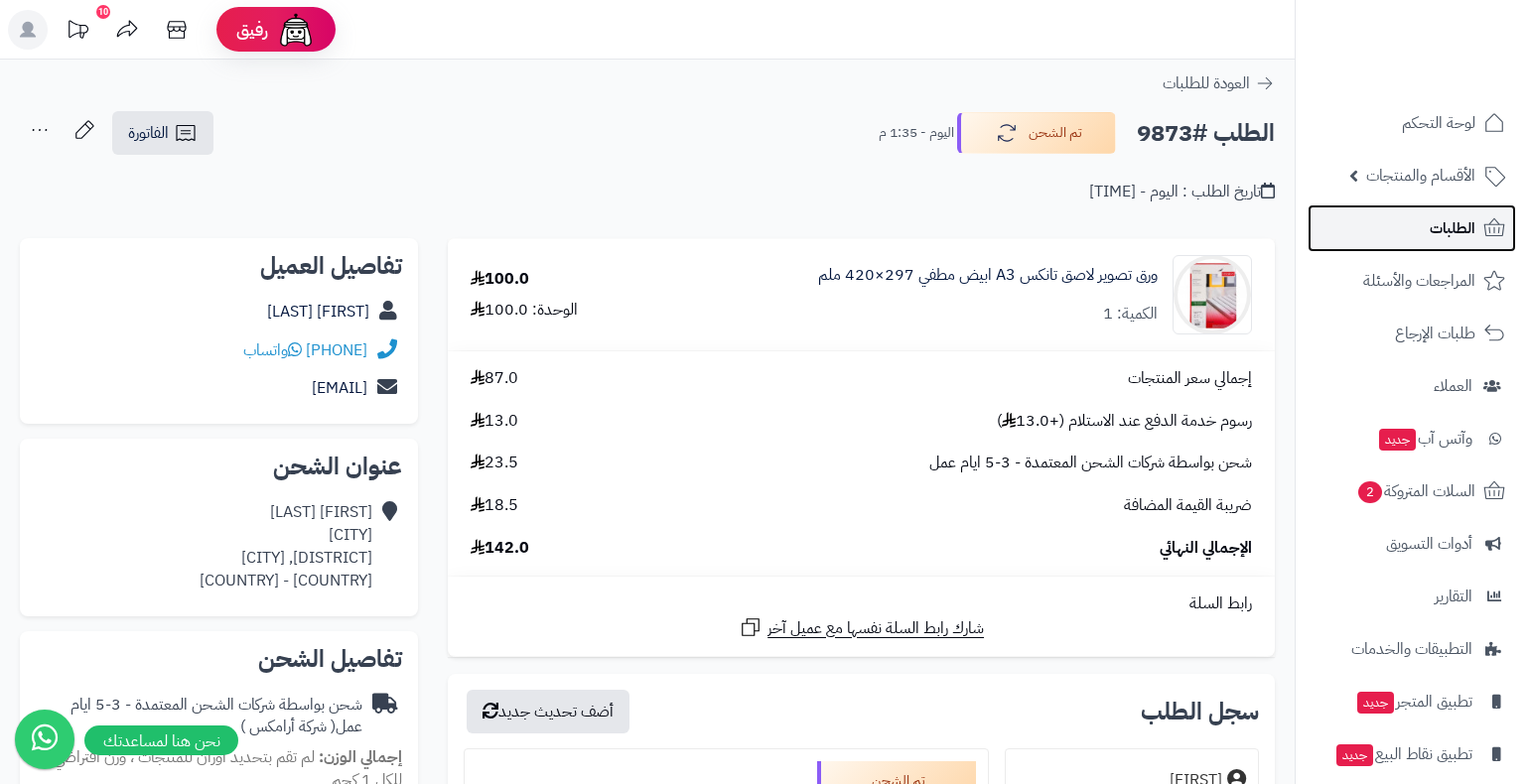 click on "الطلبات" at bounding box center (1453, 228) 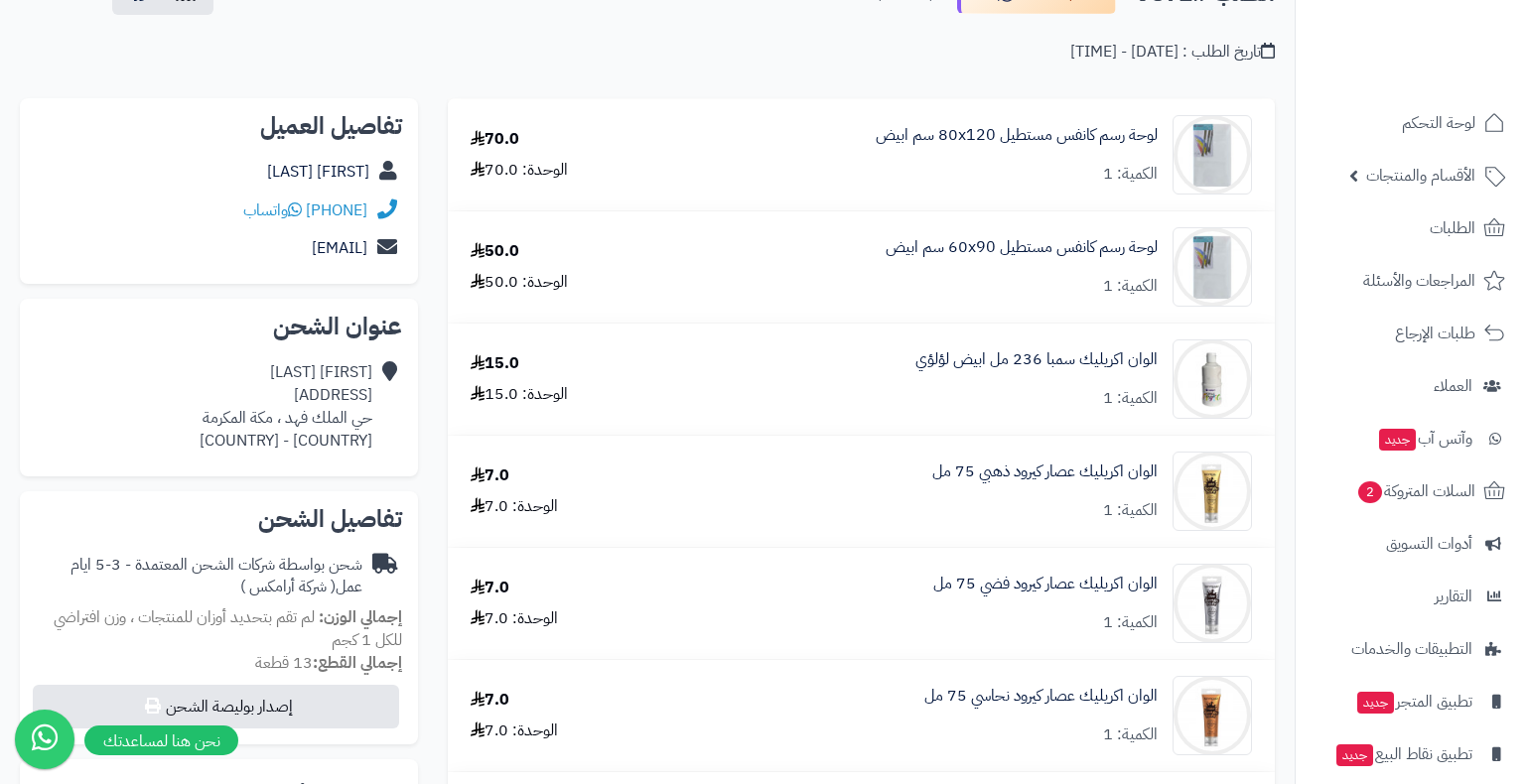 scroll, scrollTop: 198, scrollLeft: 0, axis: vertical 